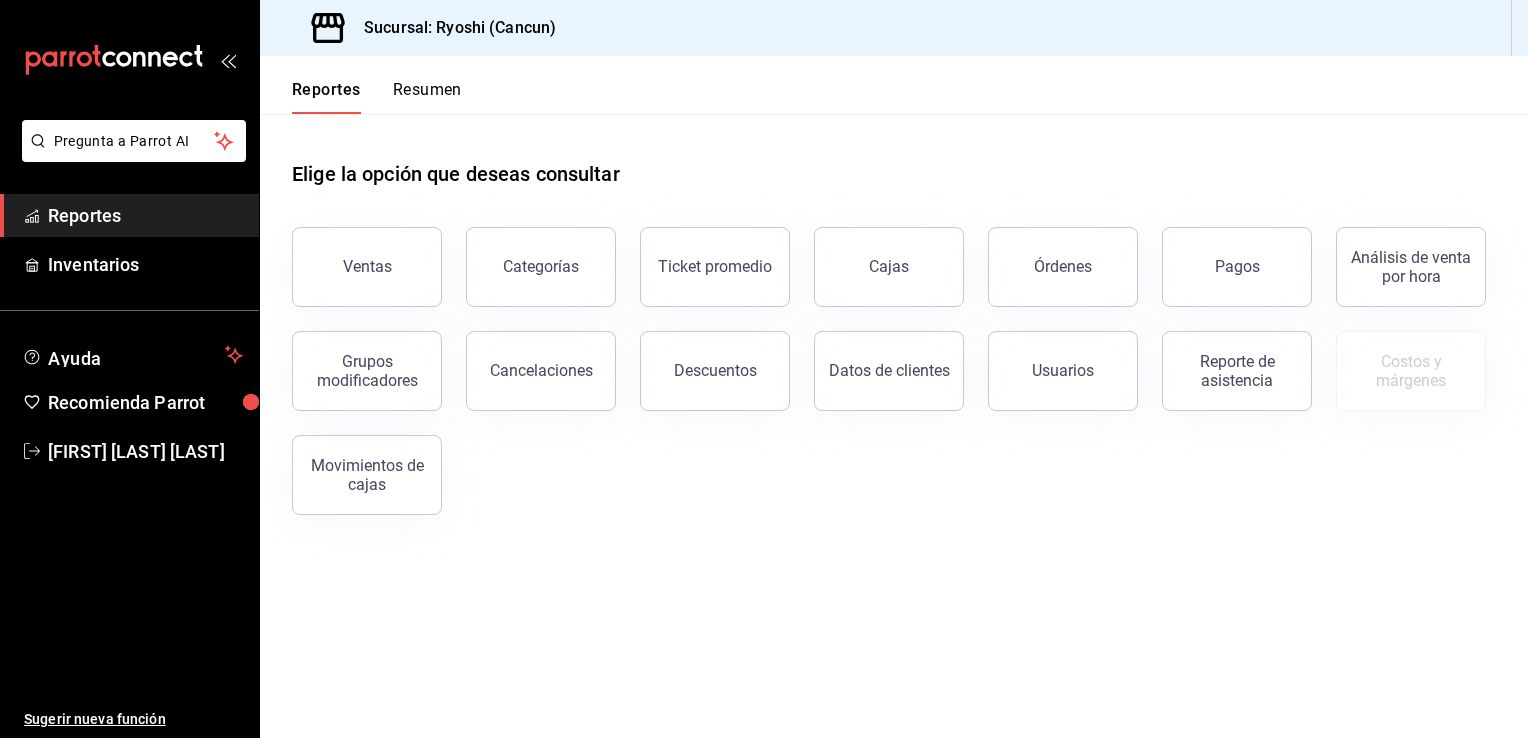 scroll, scrollTop: 0, scrollLeft: 0, axis: both 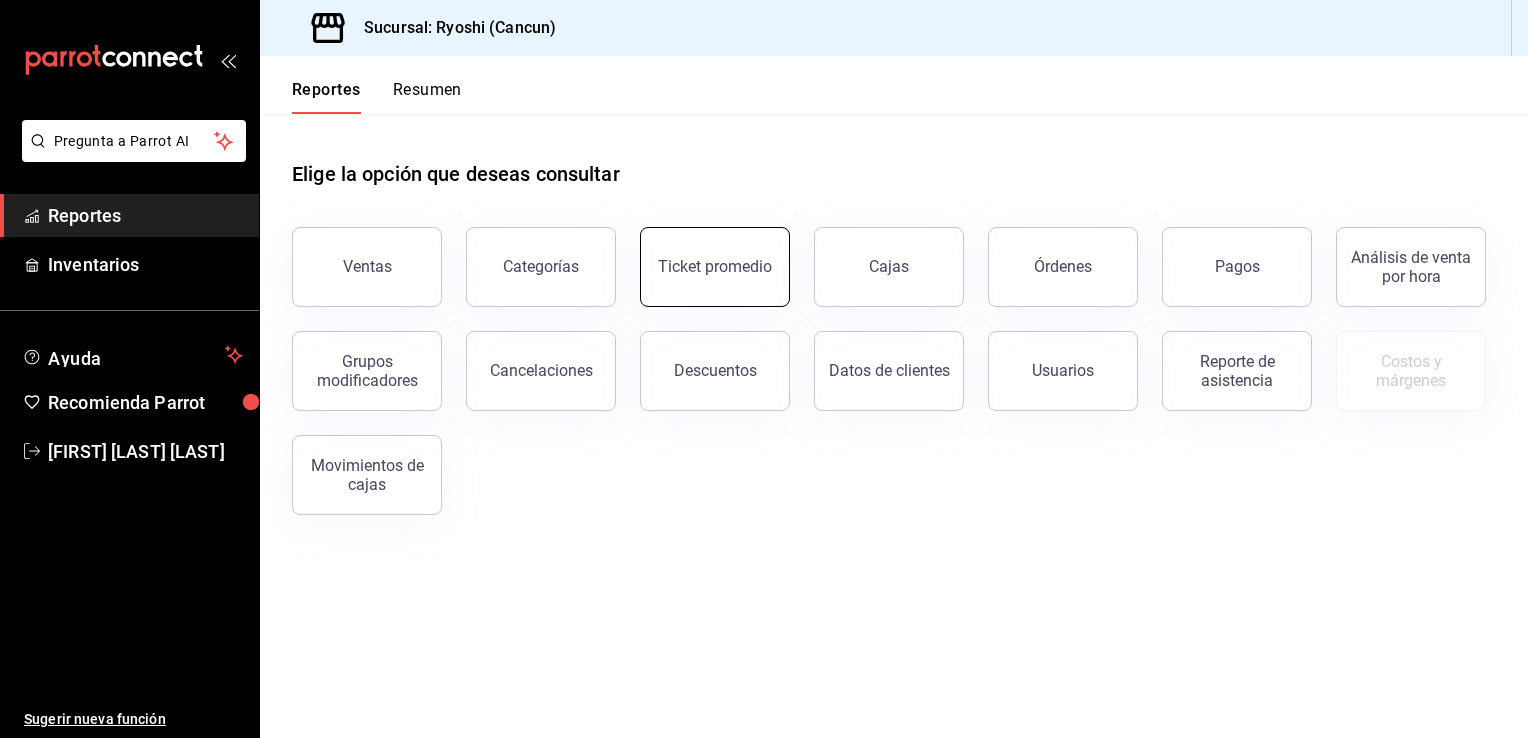 click on "Ticket promedio" at bounding box center [715, 267] 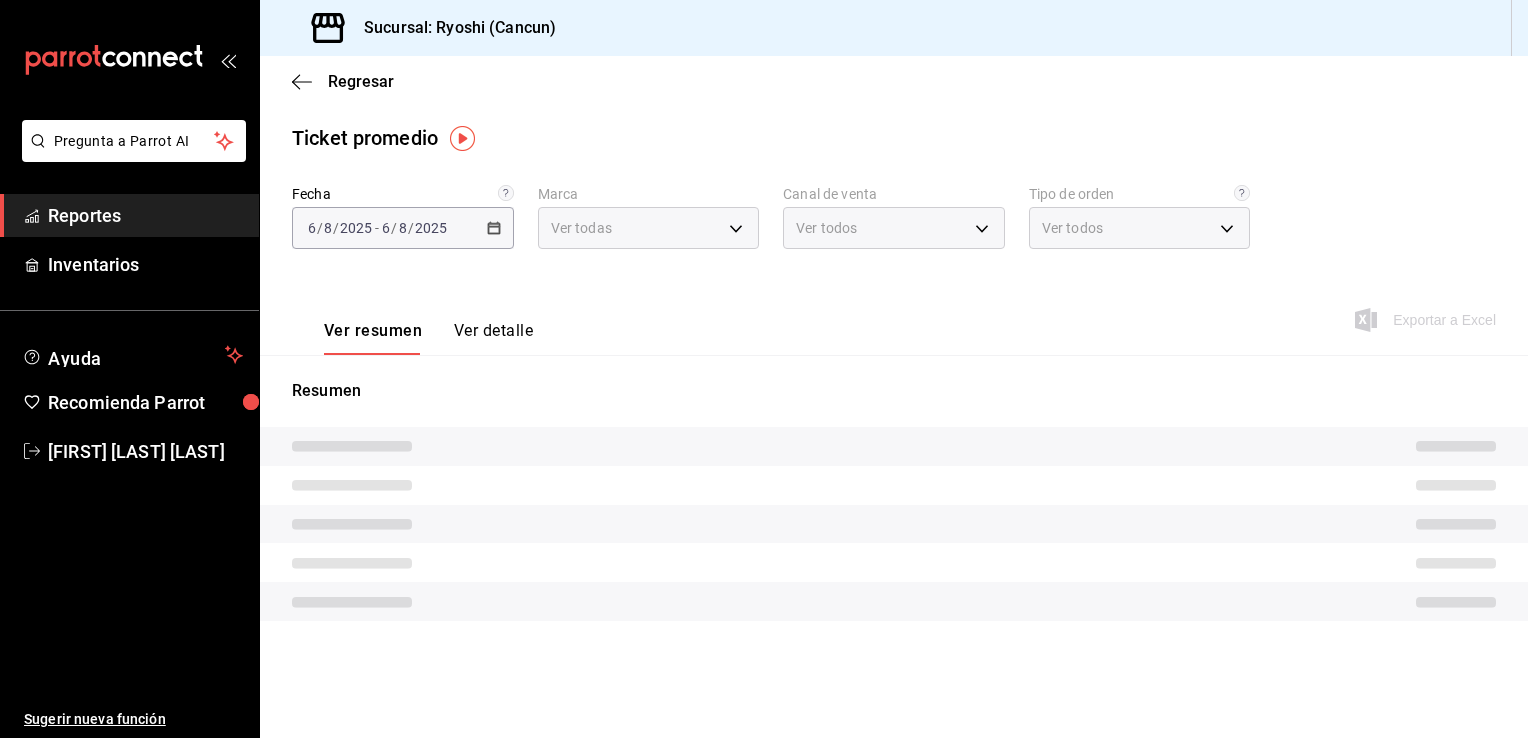 type on "26ca50e5-a845-484f-a54e-8a4432b79f59" 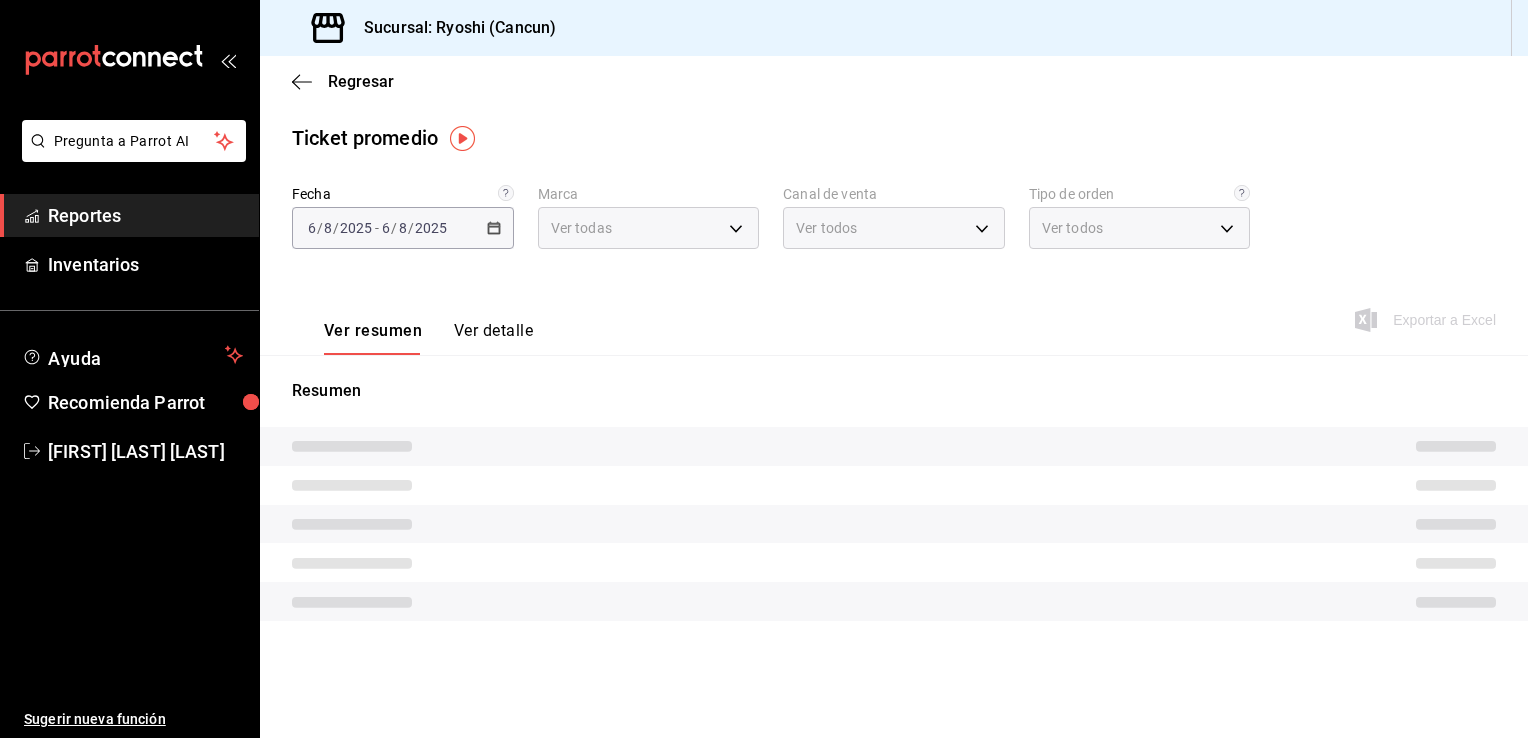 type on "PARROT,UBER_EATS,RAPPI,DIDI_FOOD,ONLINE" 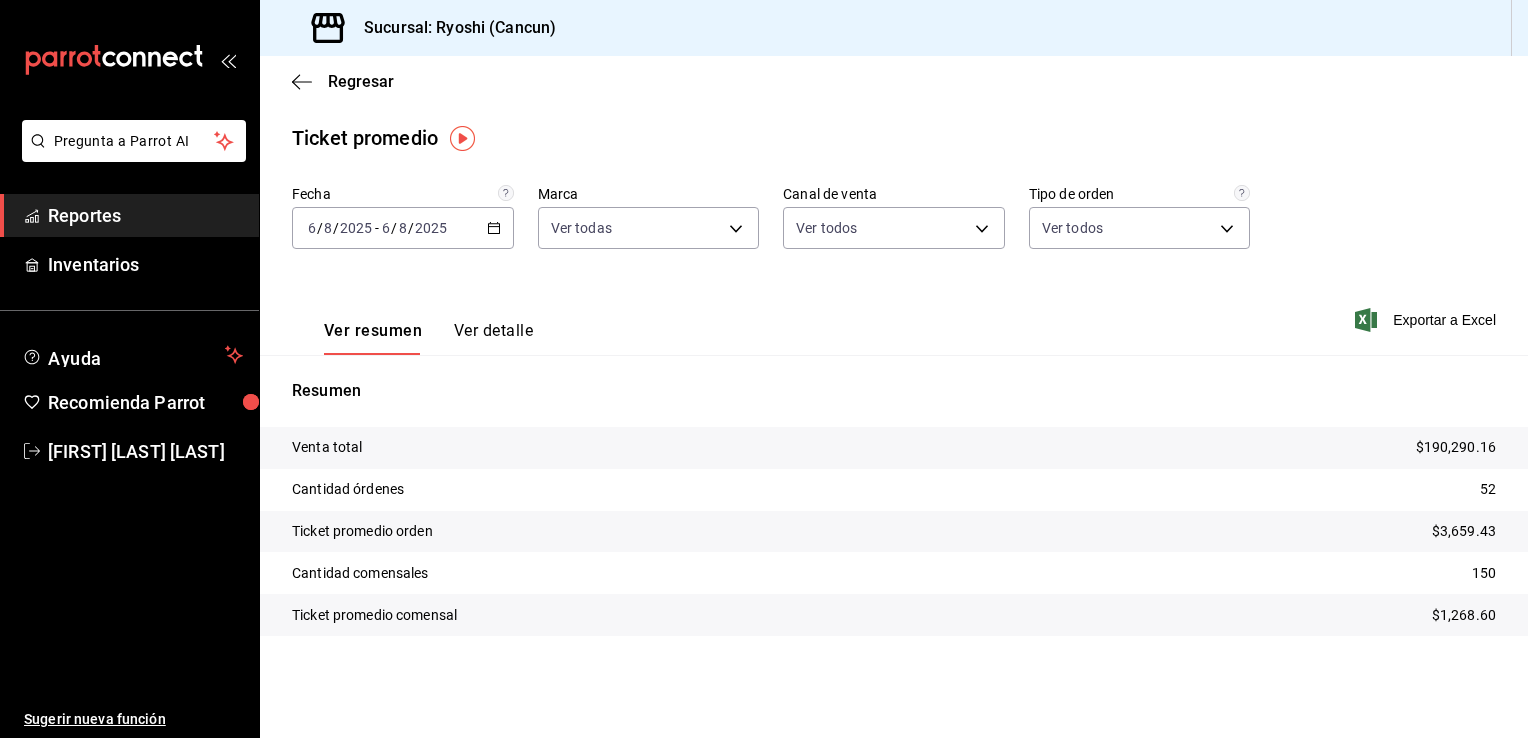 click 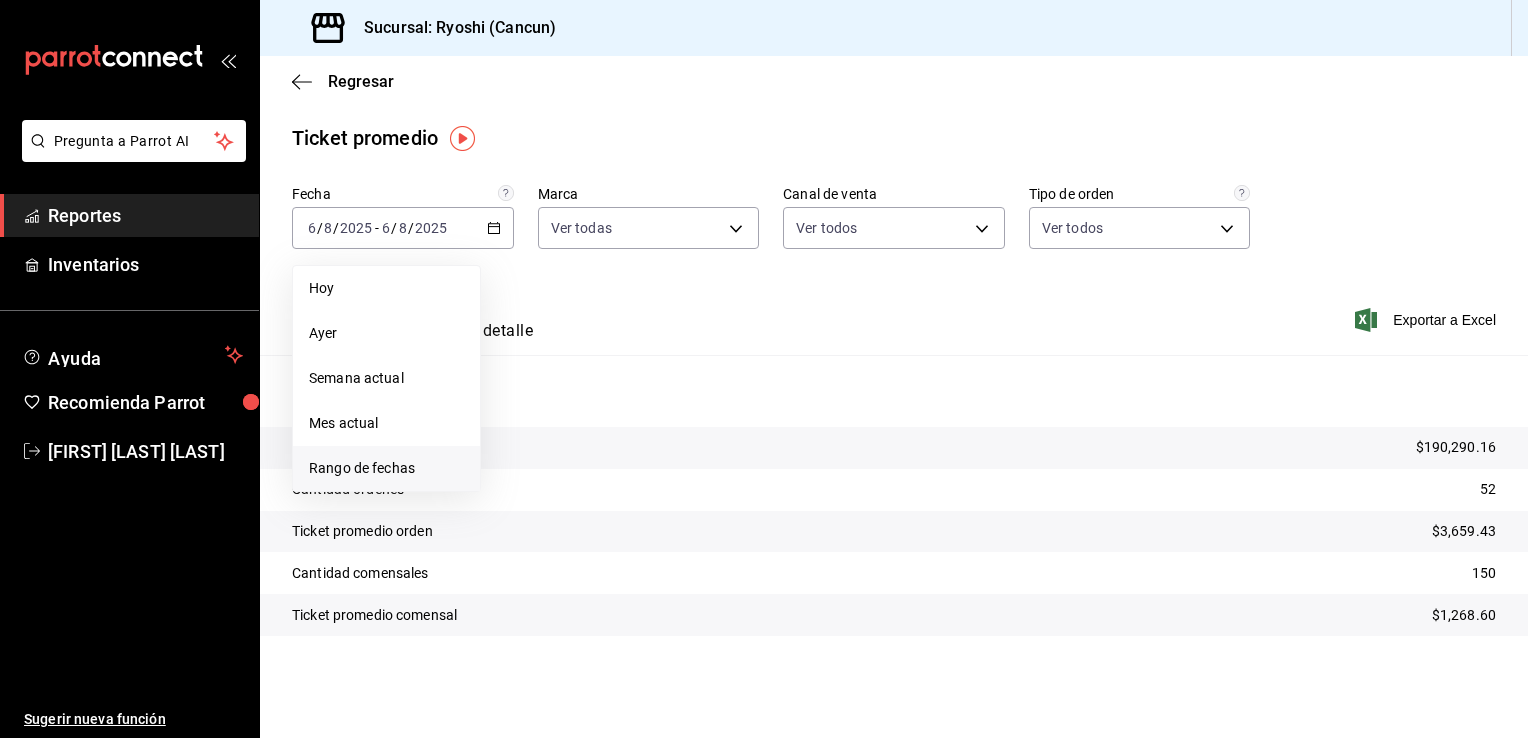 click on "Rango de fechas" at bounding box center (386, 468) 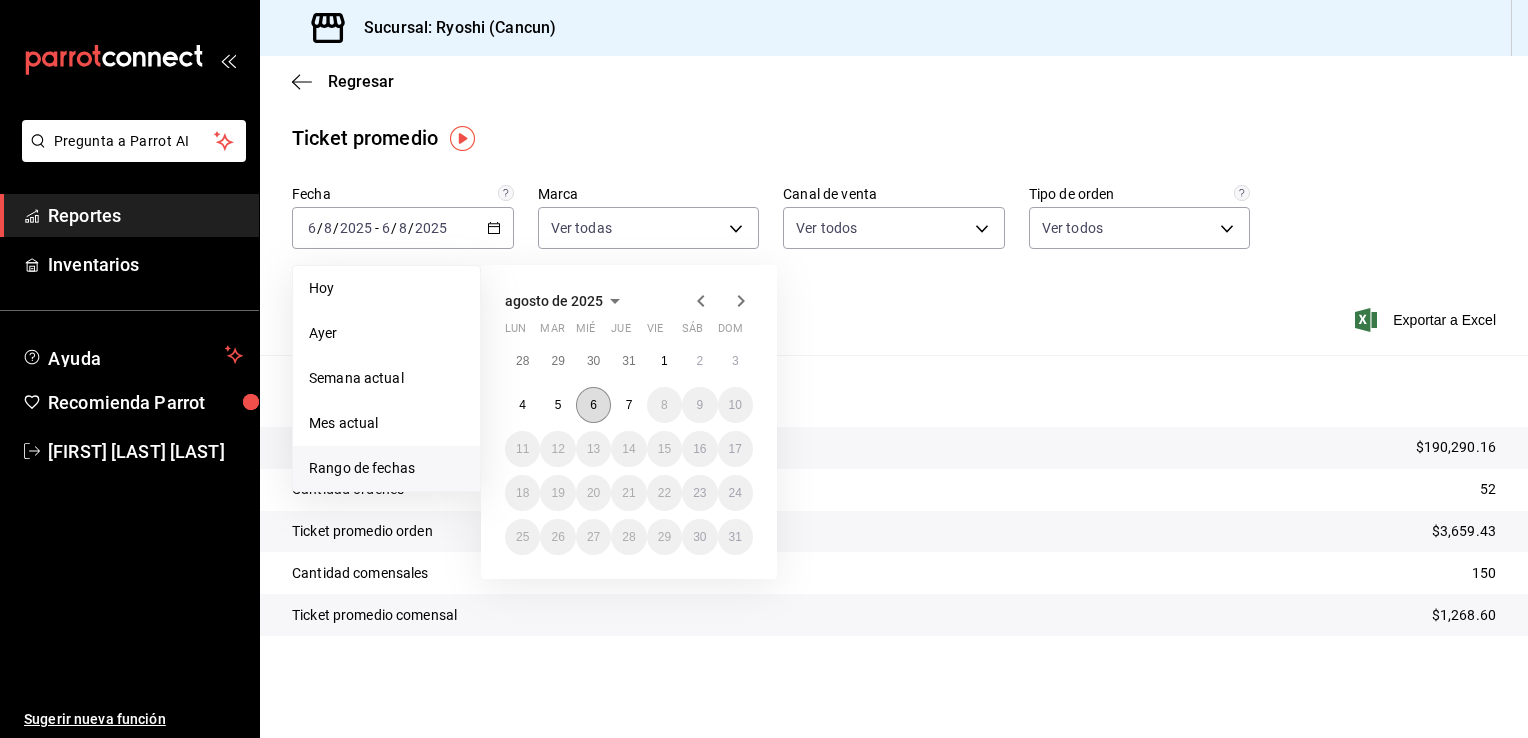 click on "6" at bounding box center (593, 405) 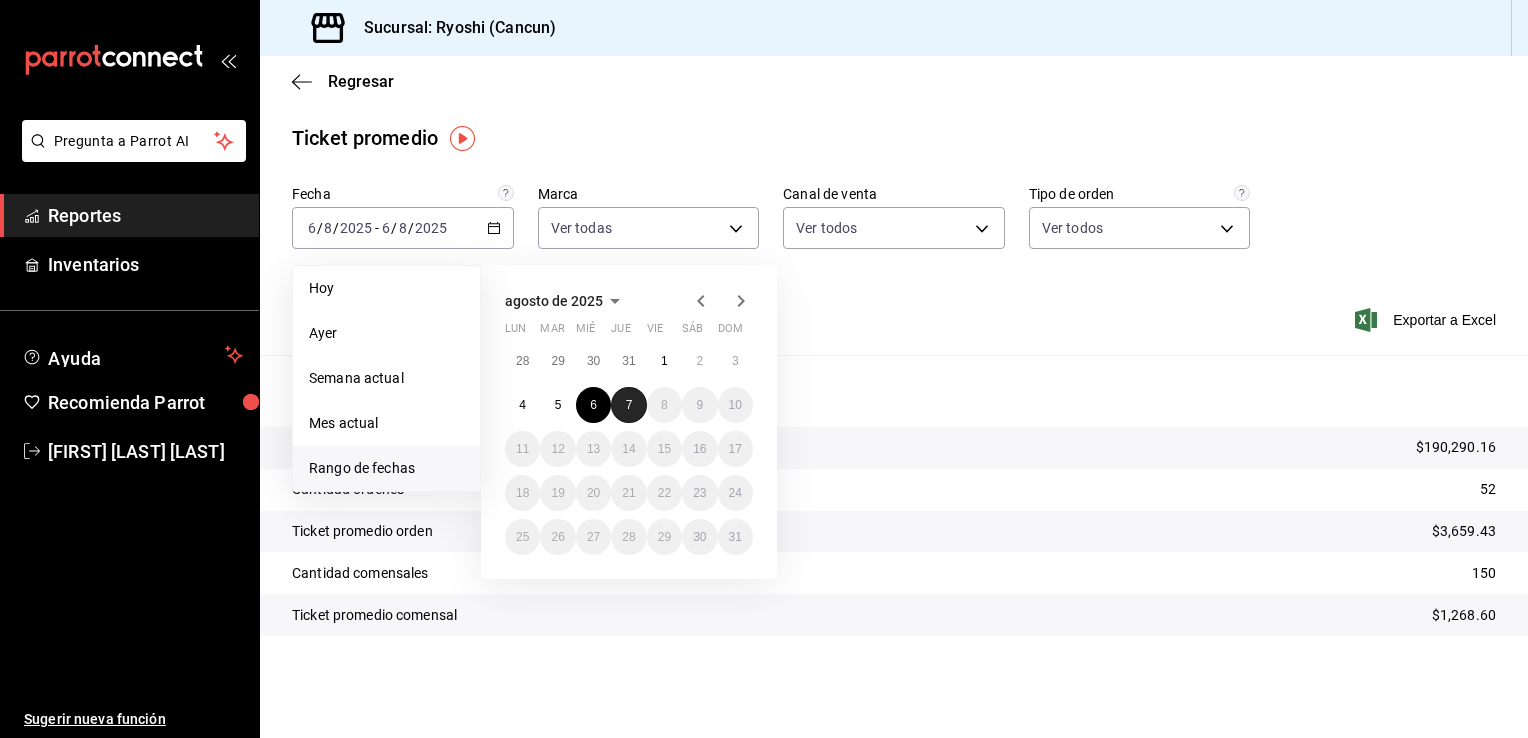click on "7" at bounding box center [628, 405] 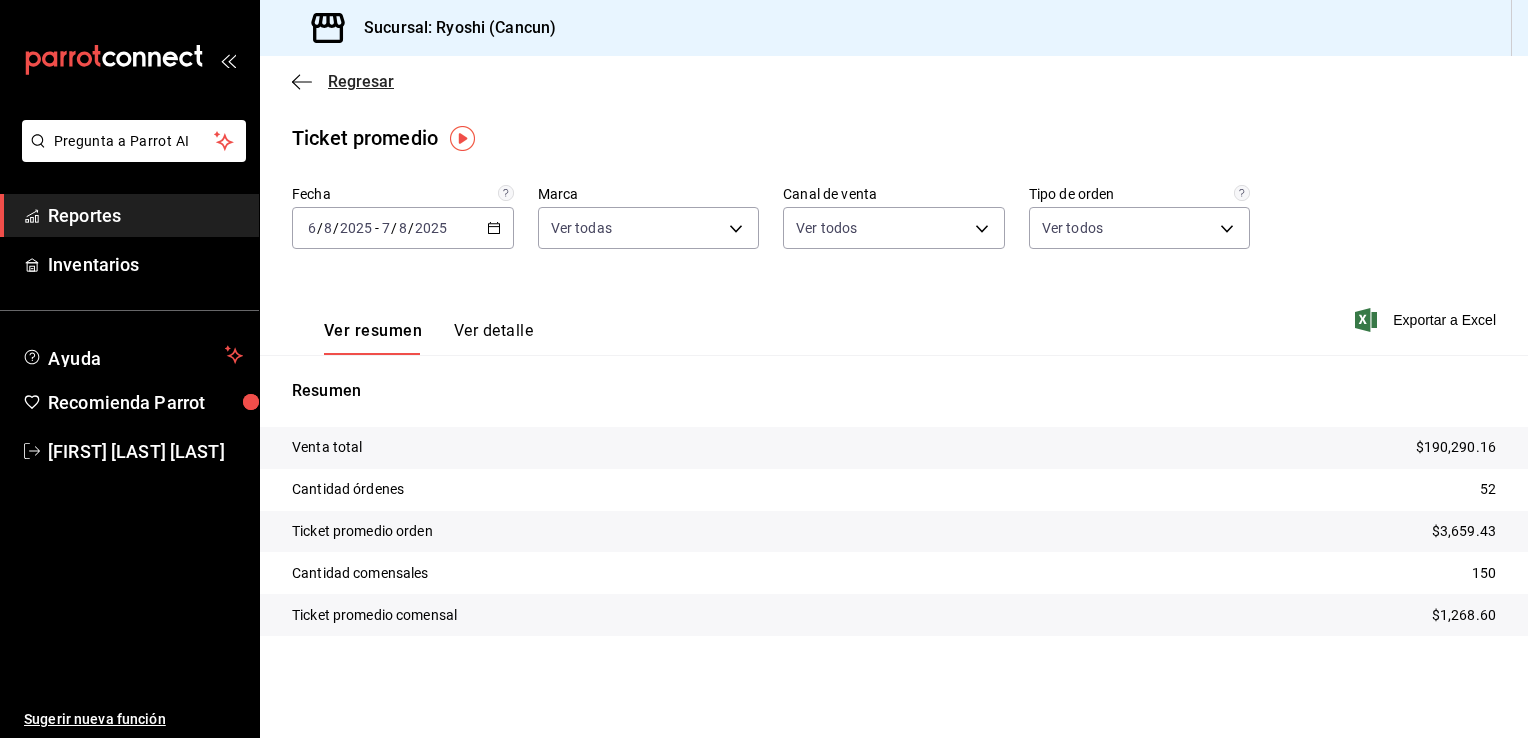 click 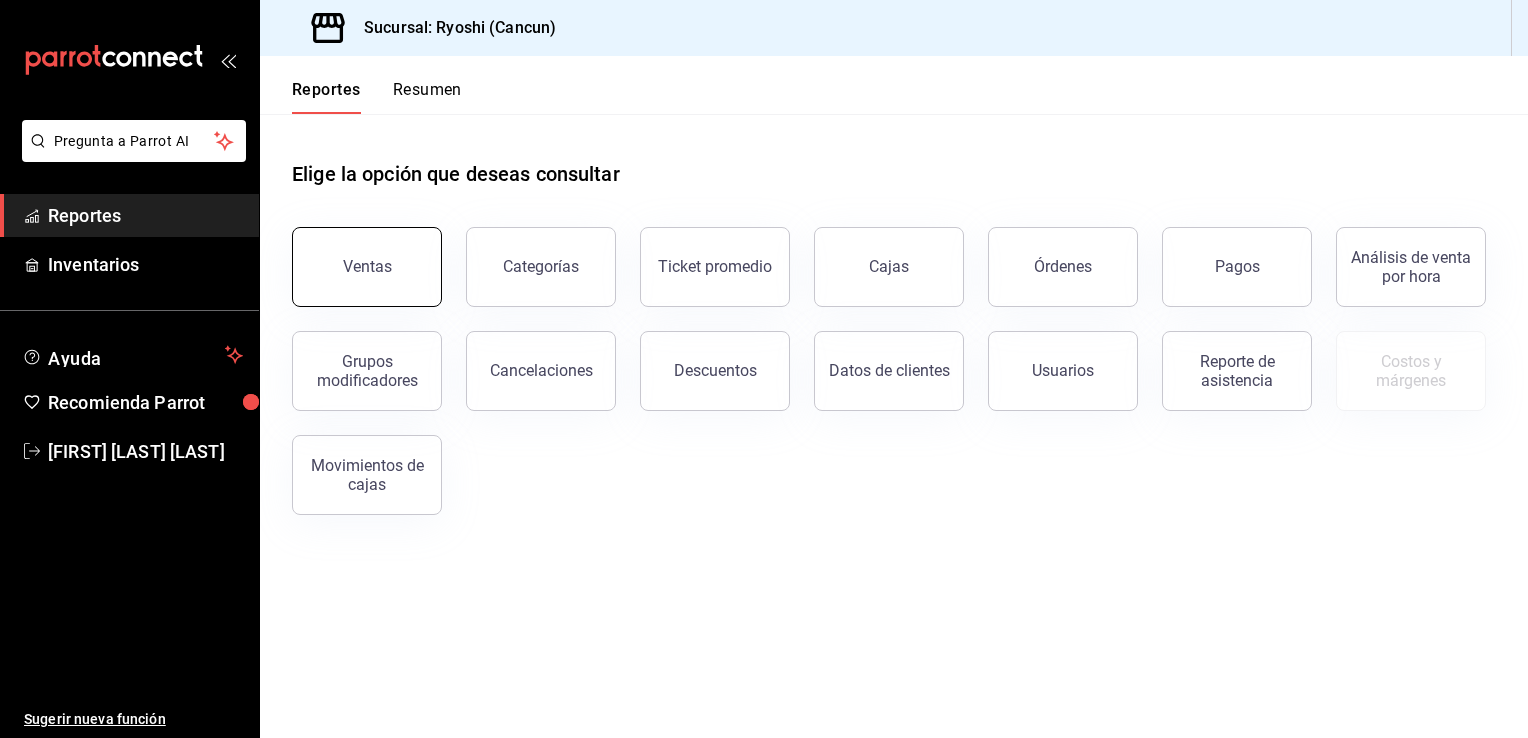 click on "Ventas" at bounding box center [367, 267] 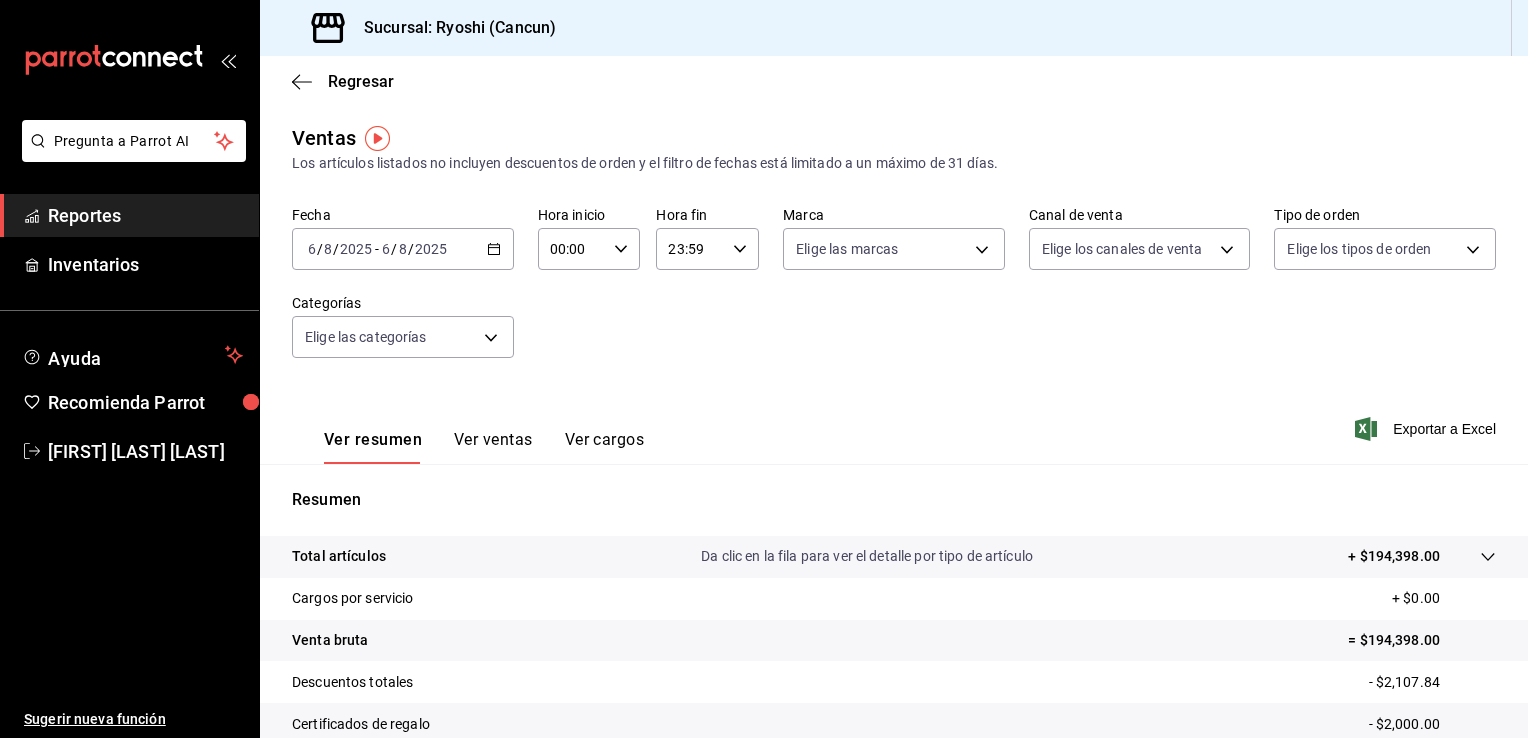 click 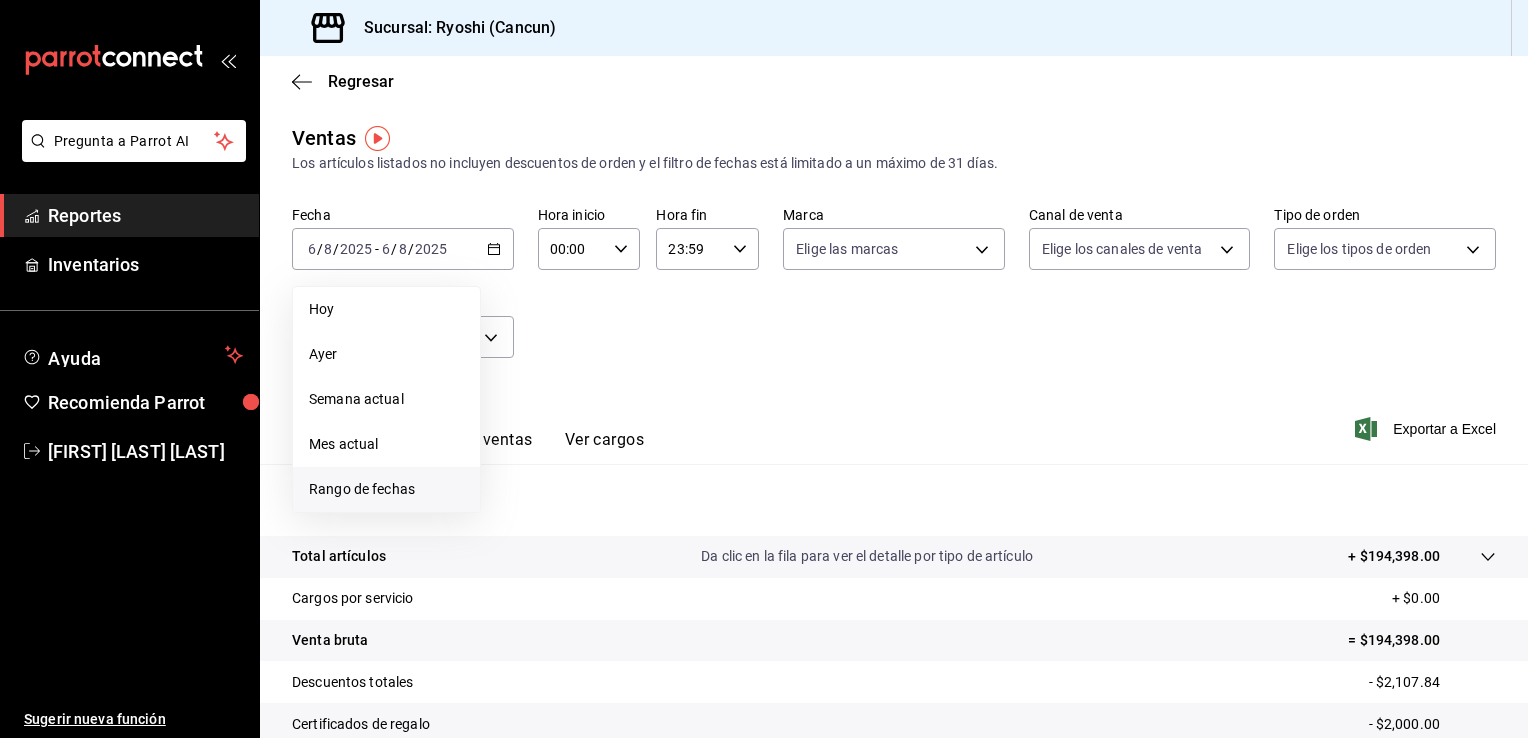 click on "Rango de fechas" at bounding box center [386, 489] 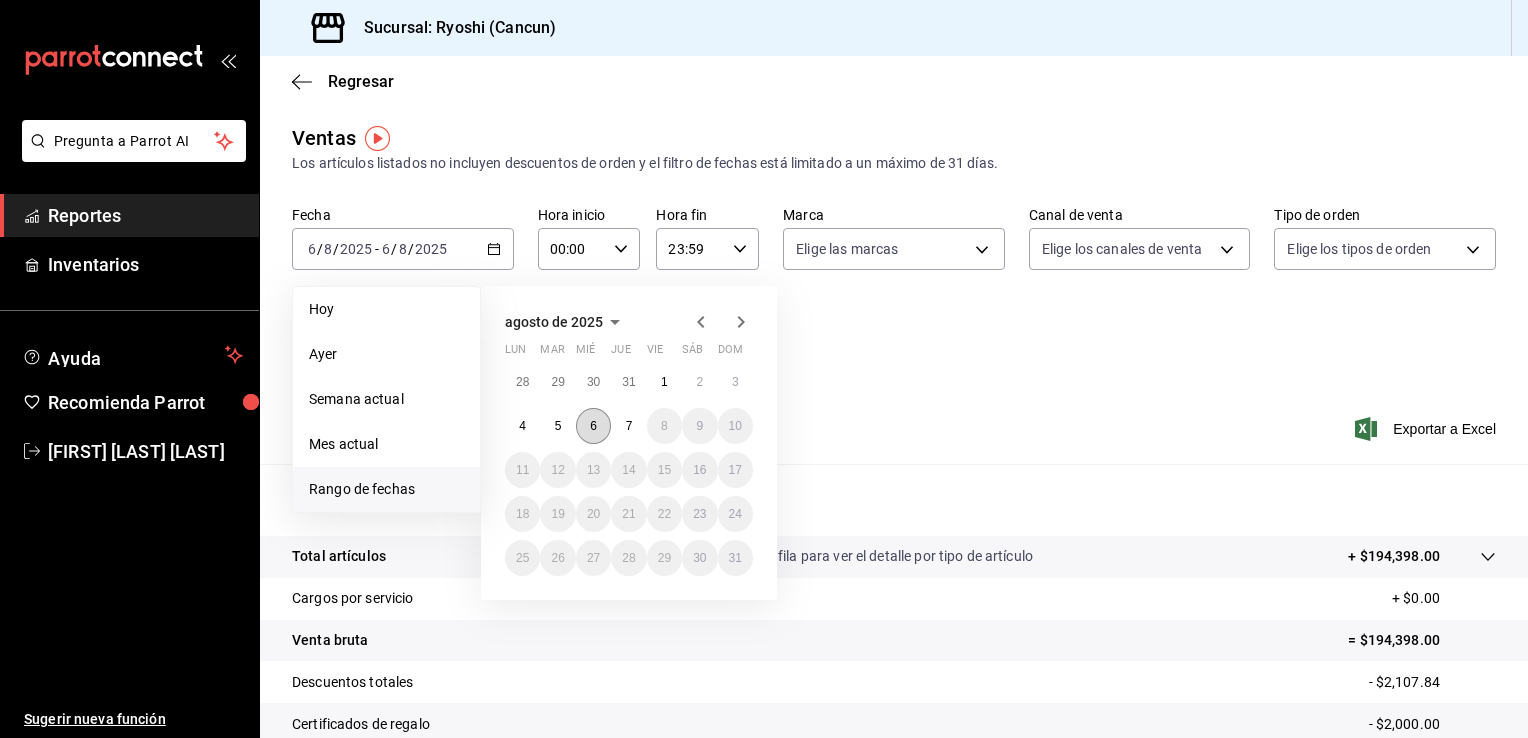 click on "6" at bounding box center (593, 426) 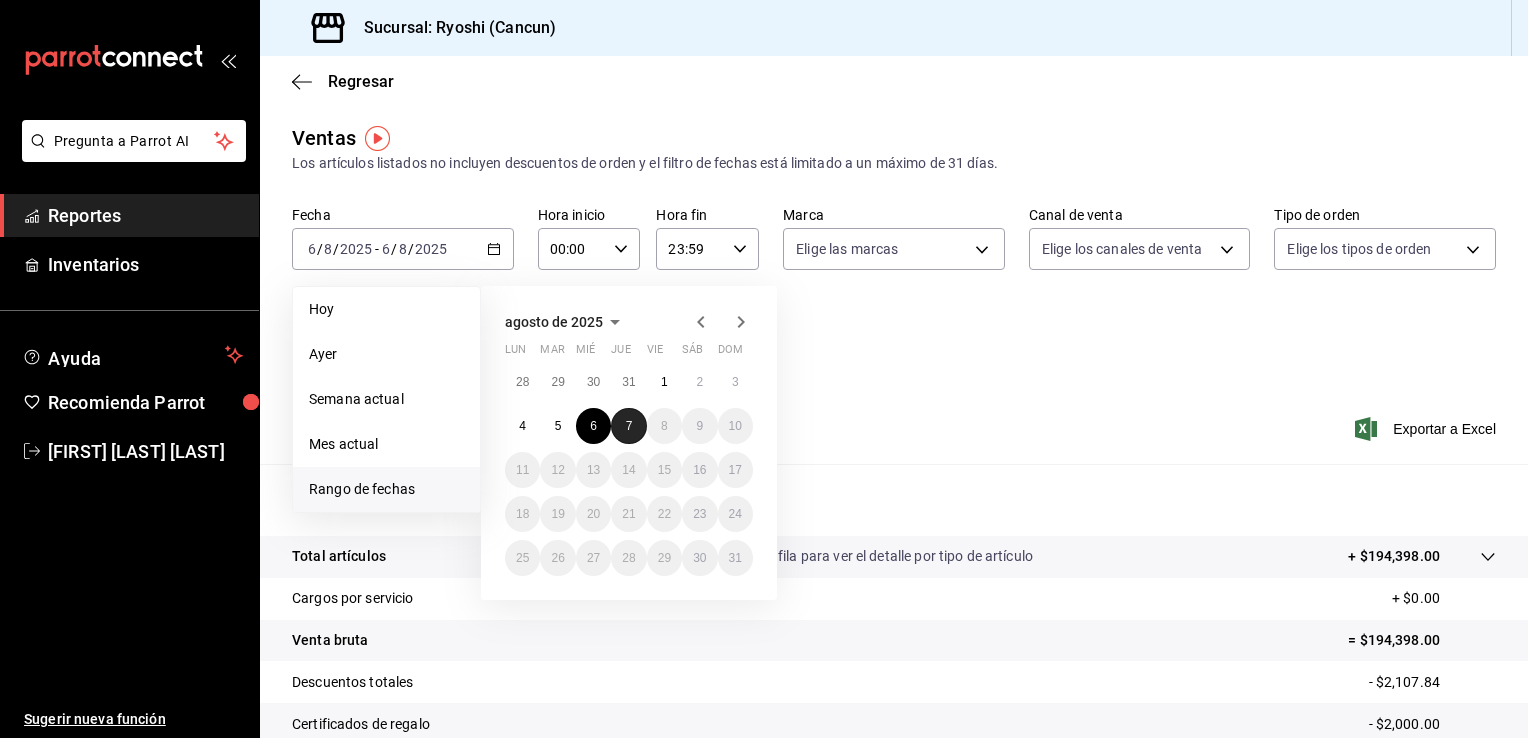 click on "7" at bounding box center (628, 426) 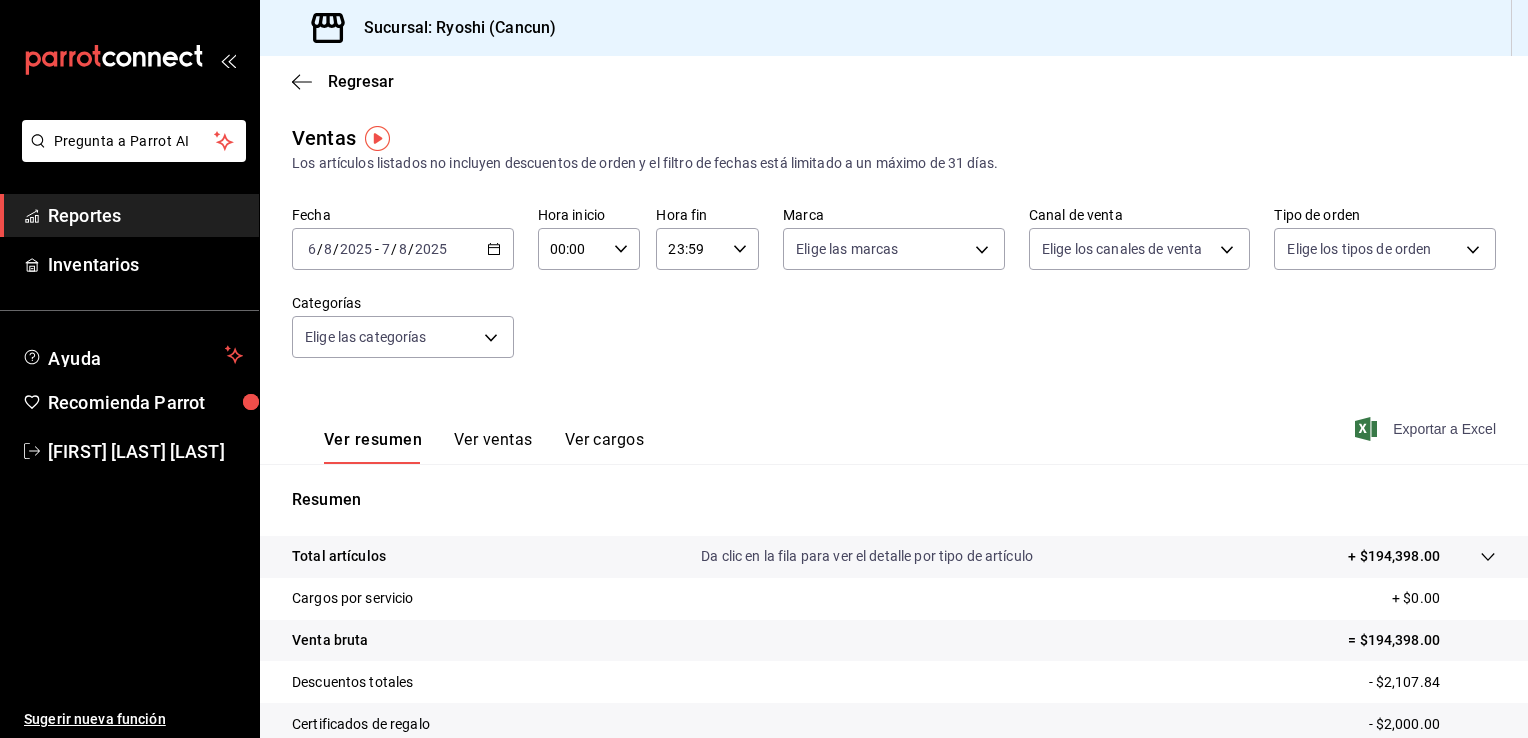 click on "Exportar a Excel" at bounding box center (1427, 429) 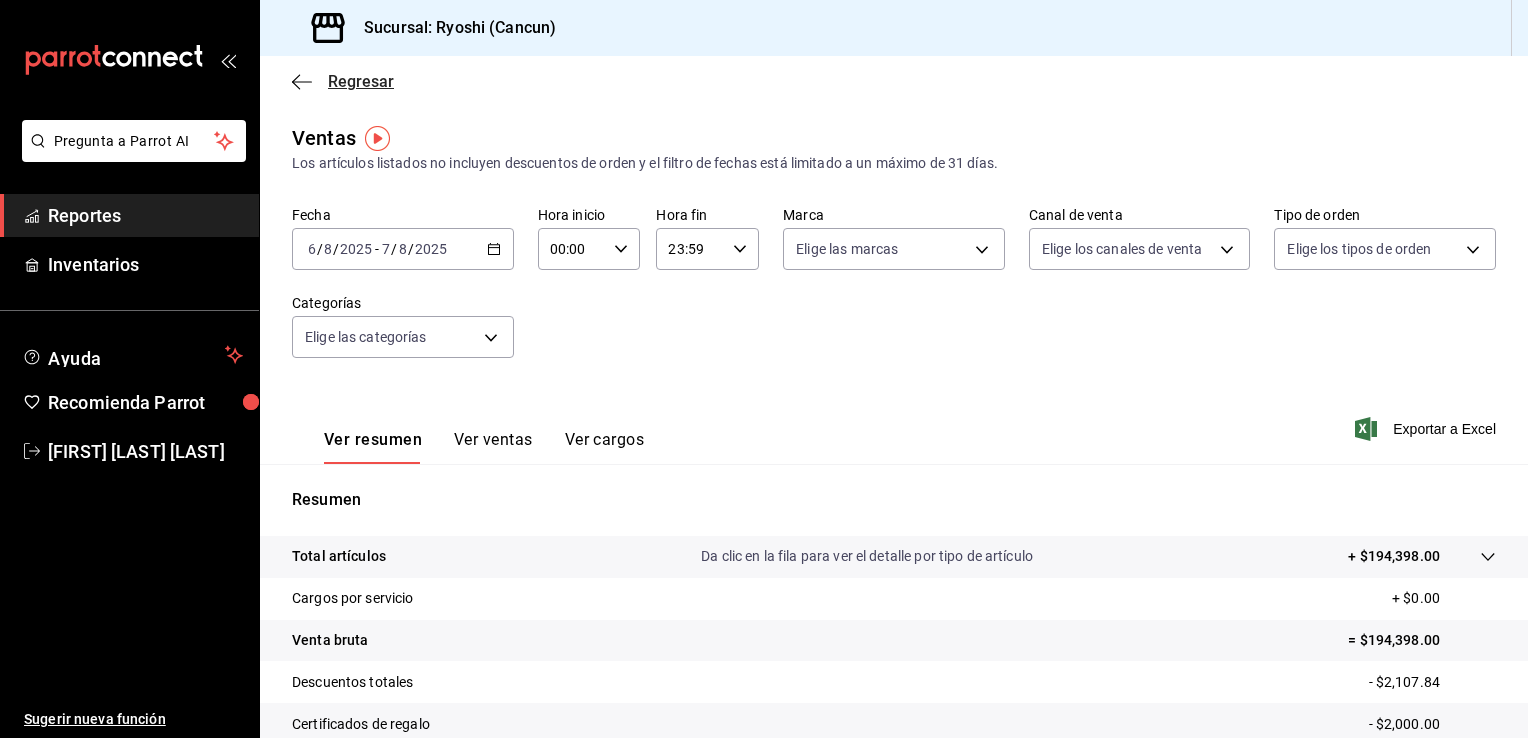 click 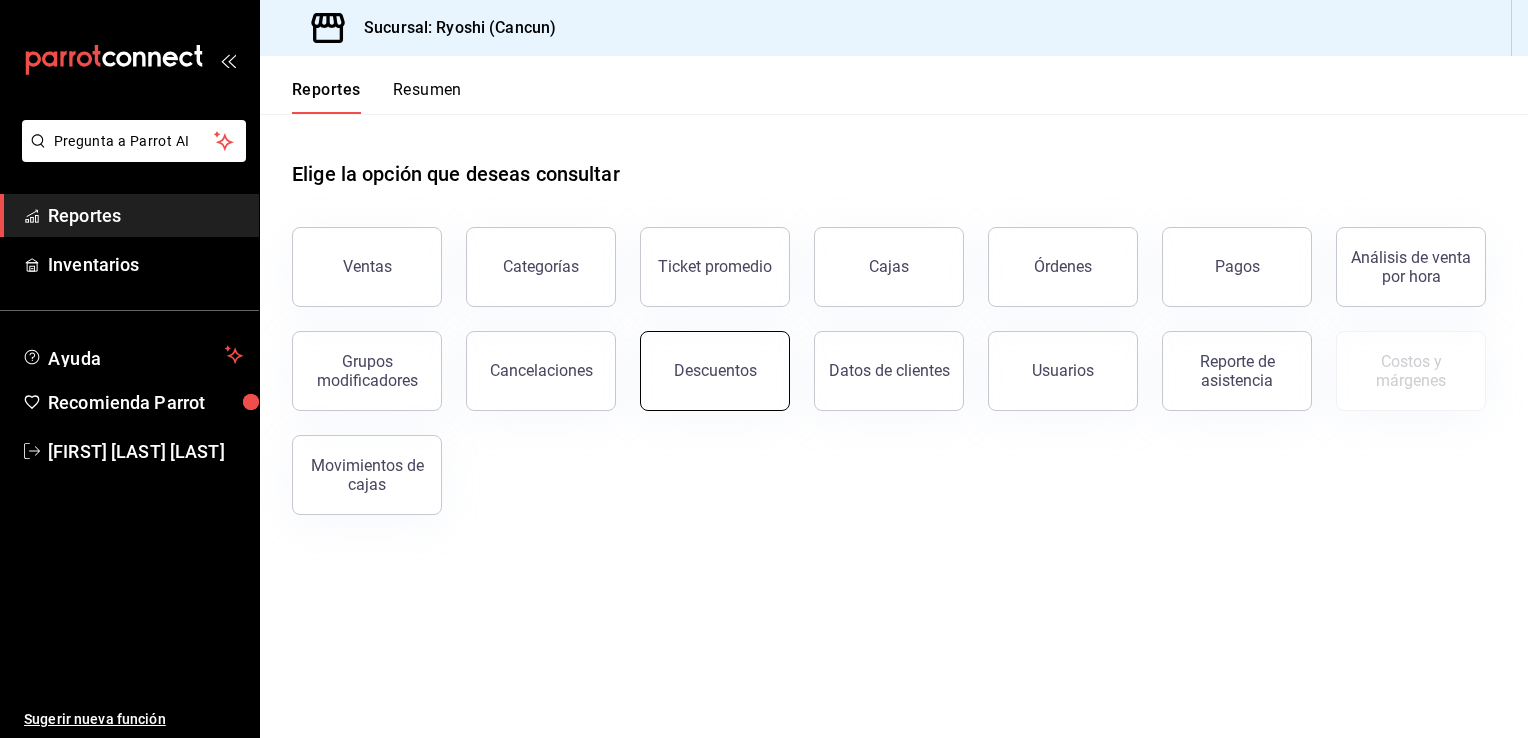 click on "Descuentos" at bounding box center [715, 370] 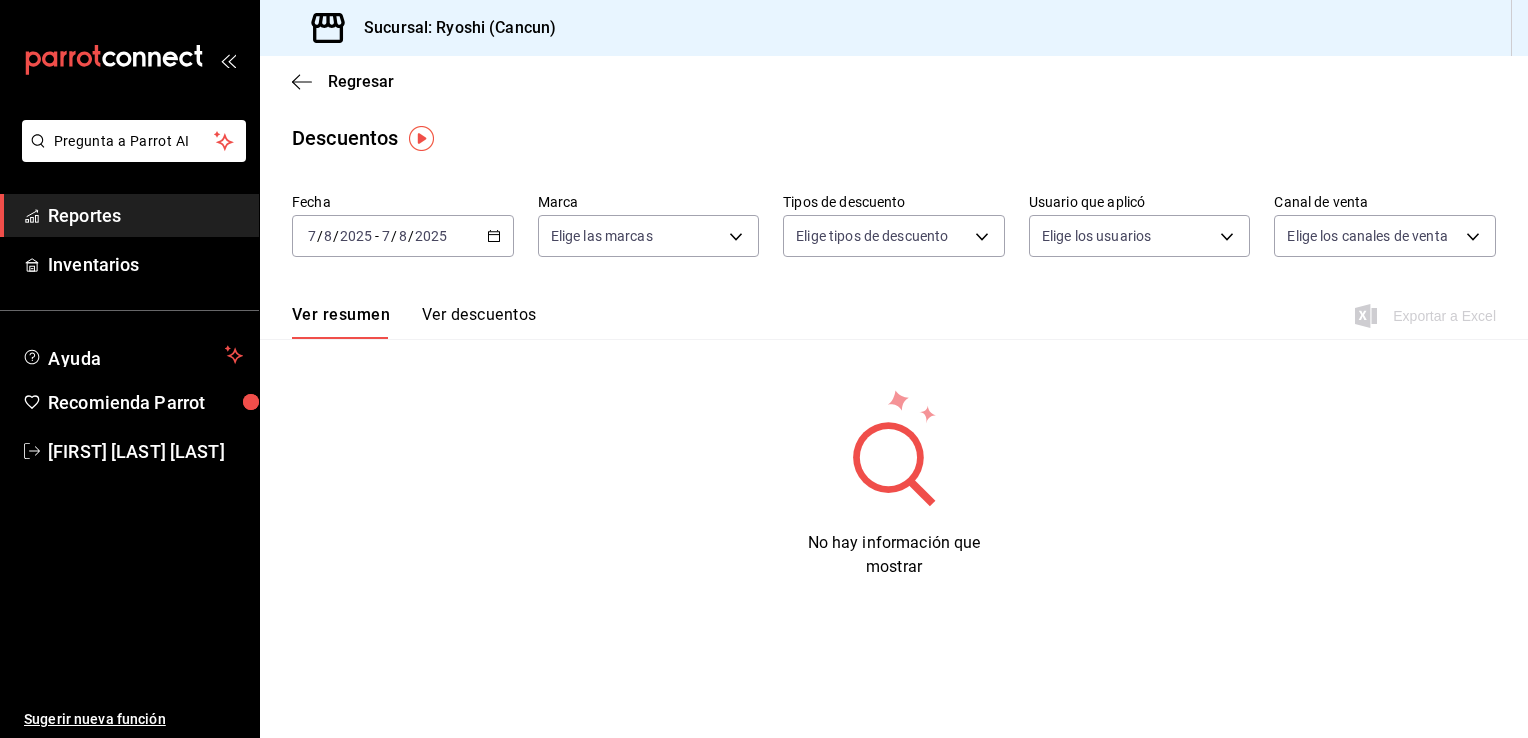 click on "2025-08-07 7 / 8 / 2025 - 2025-08-07 7 / 8 / 2025" at bounding box center (403, 236) 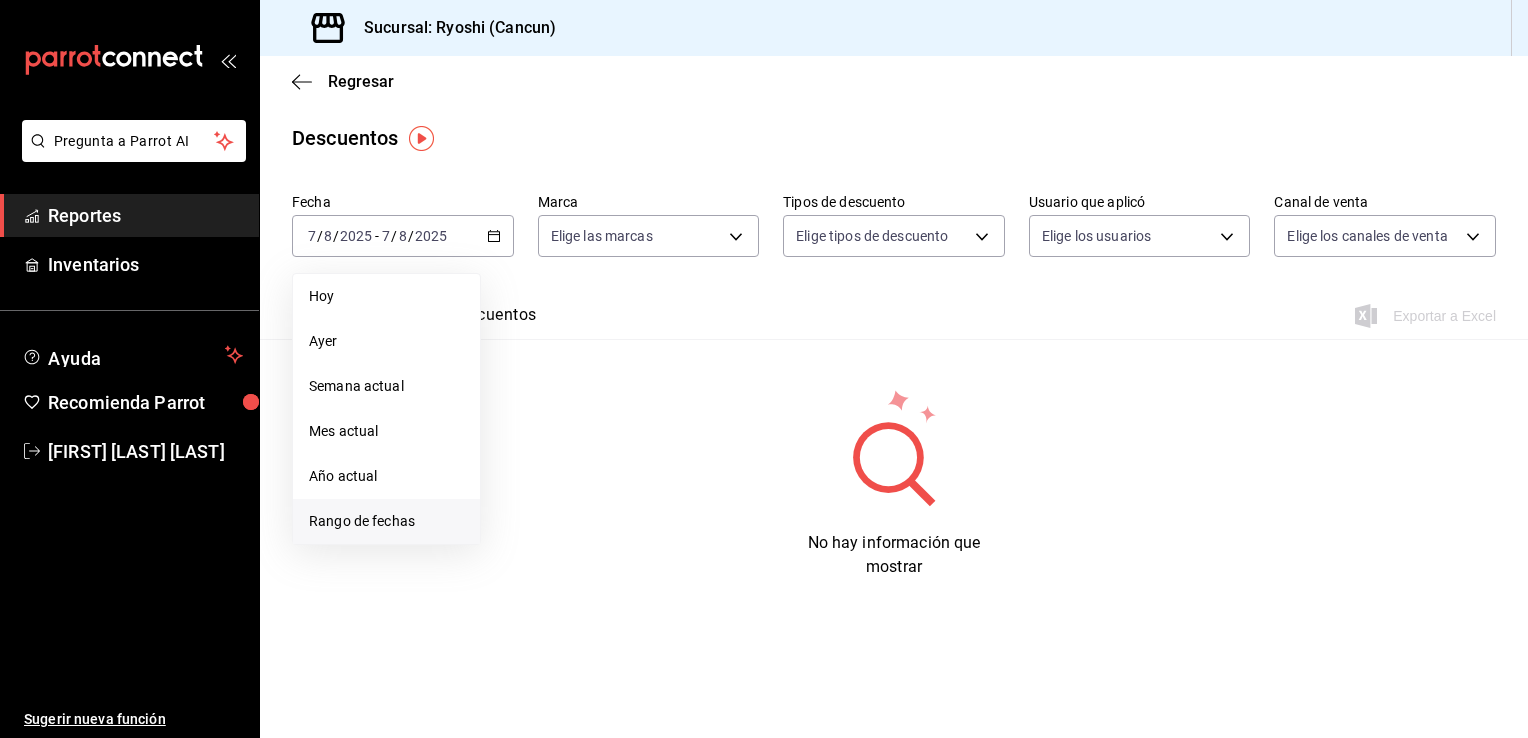 click on "Rango de fechas" at bounding box center (386, 521) 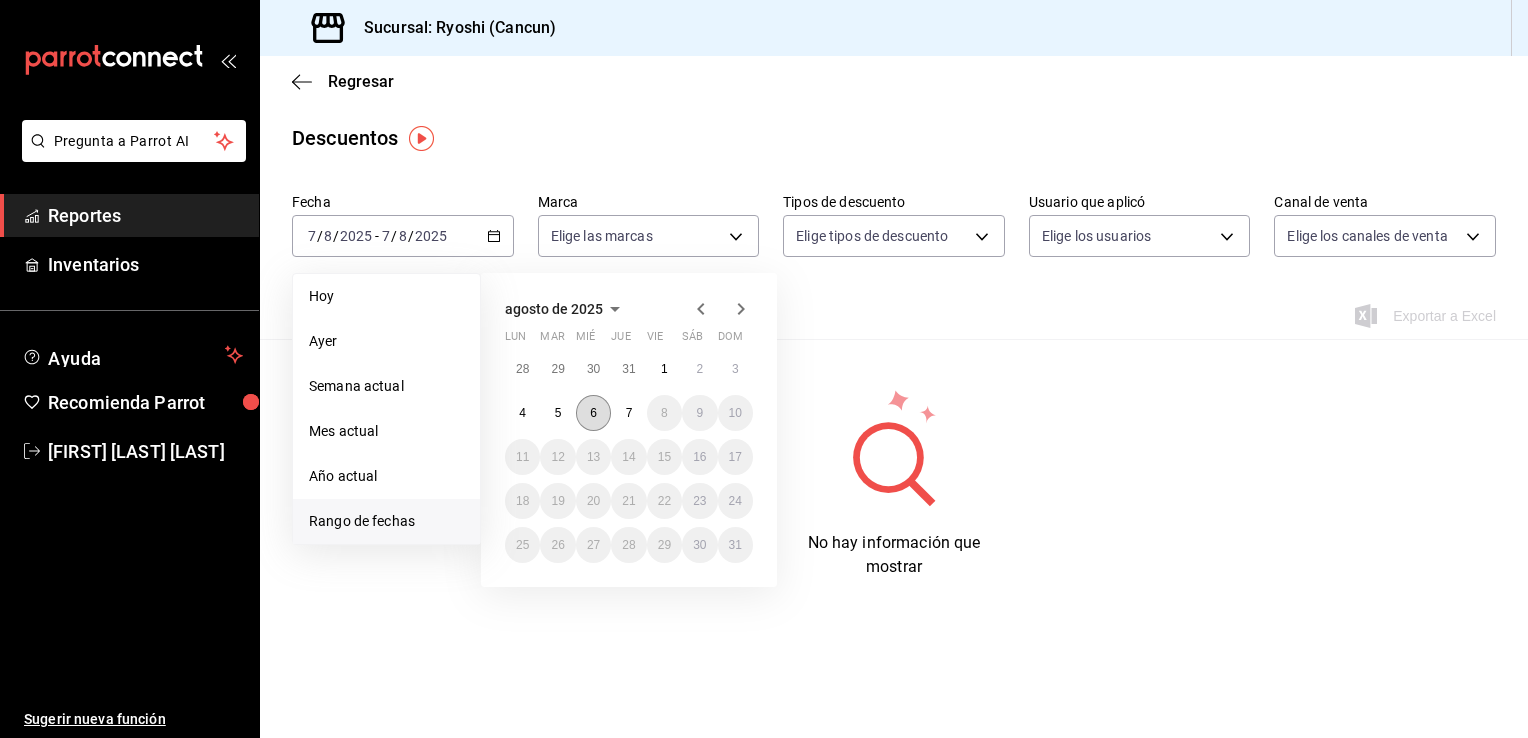 click on "6" at bounding box center (593, 413) 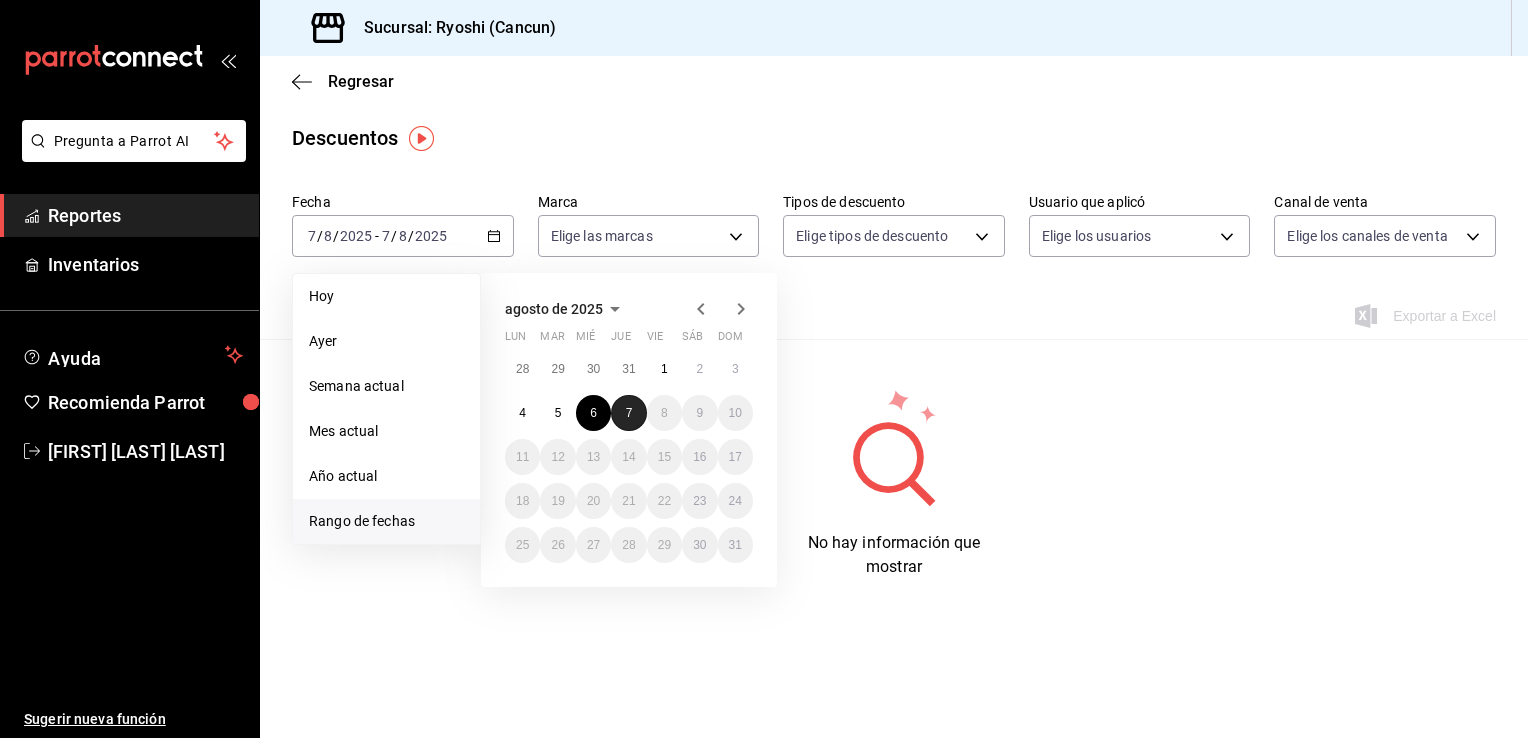 click on "7" at bounding box center (628, 413) 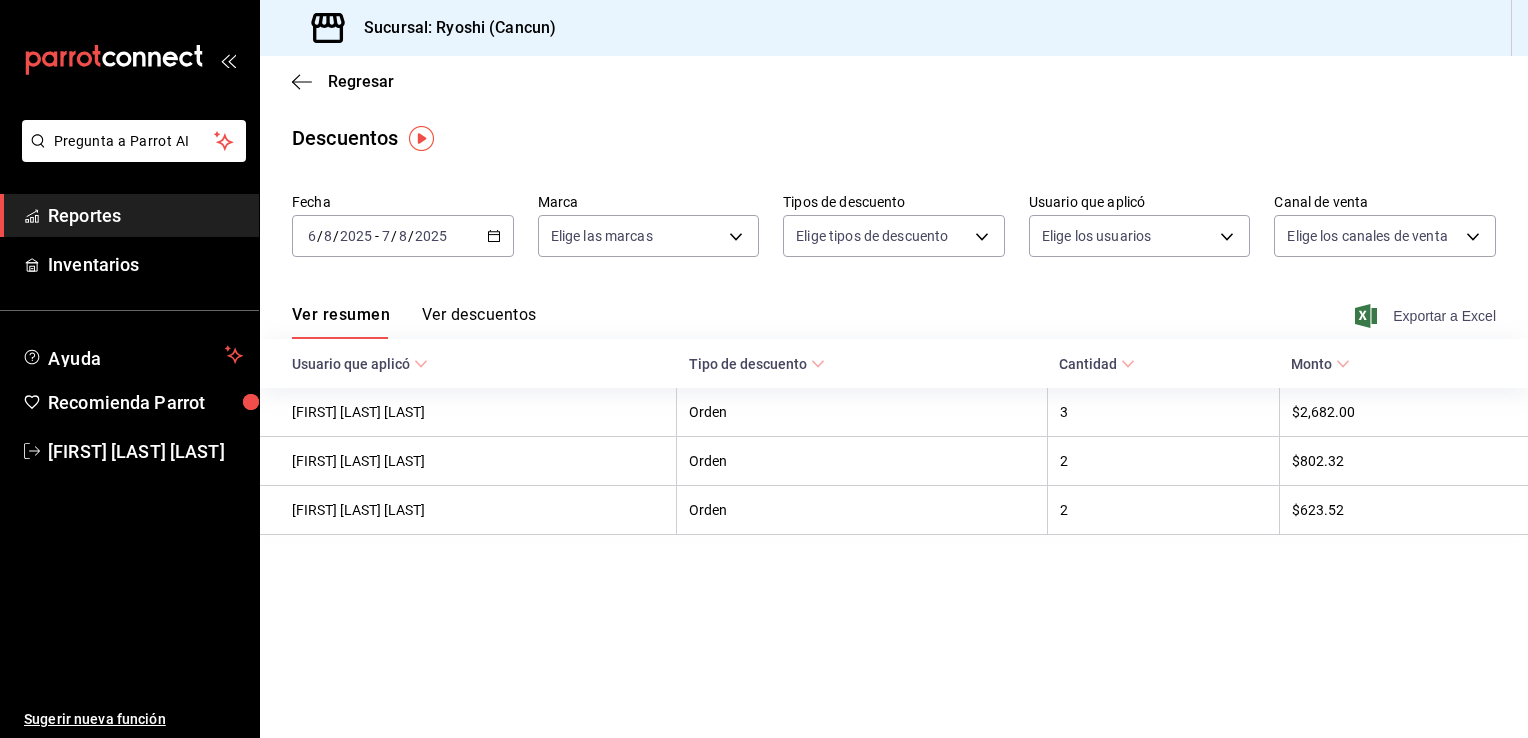 click on "Exportar a Excel" at bounding box center (1427, 316) 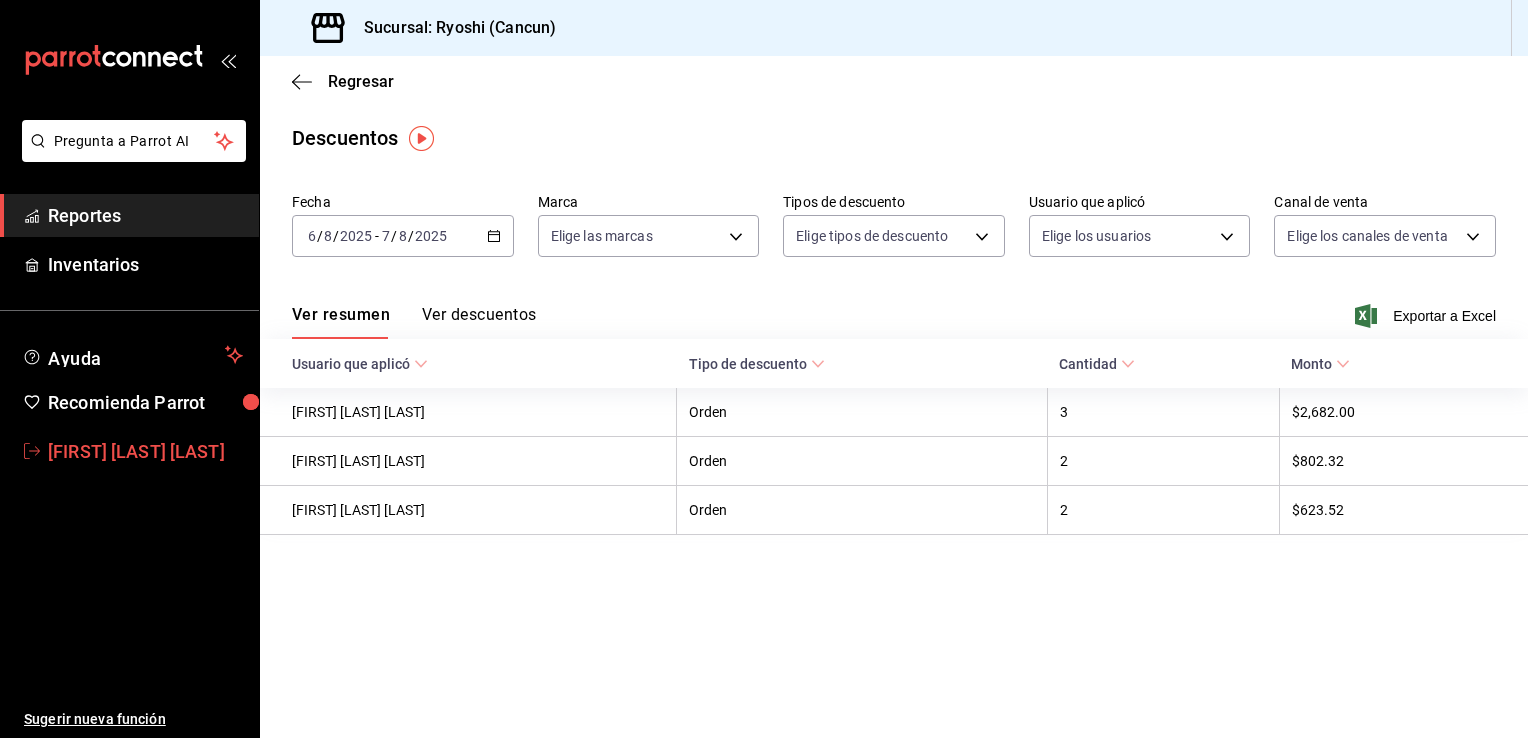 click on "[FIRST] [LAST] [LAST]" at bounding box center [145, 451] 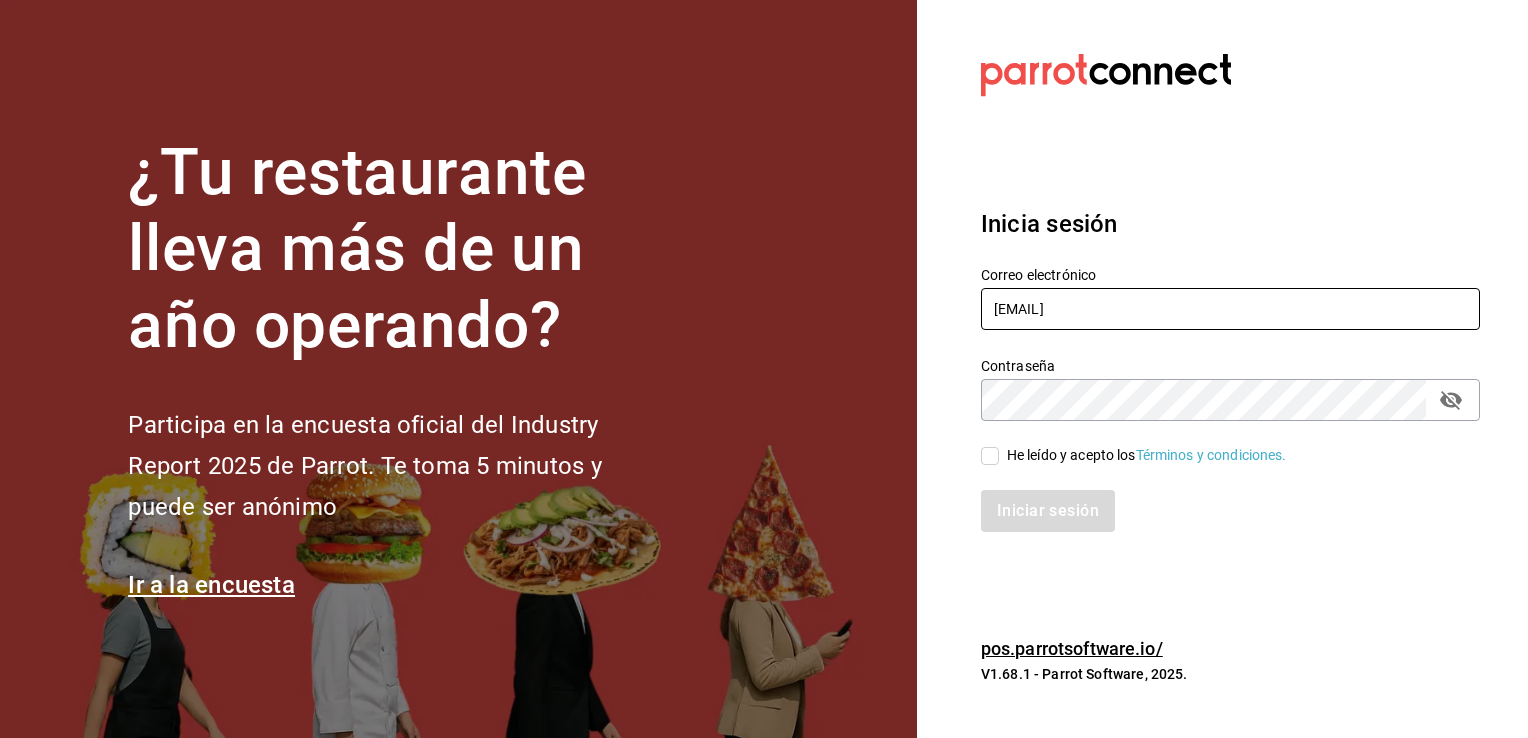 click on "[EMAIL]" at bounding box center [1230, 309] 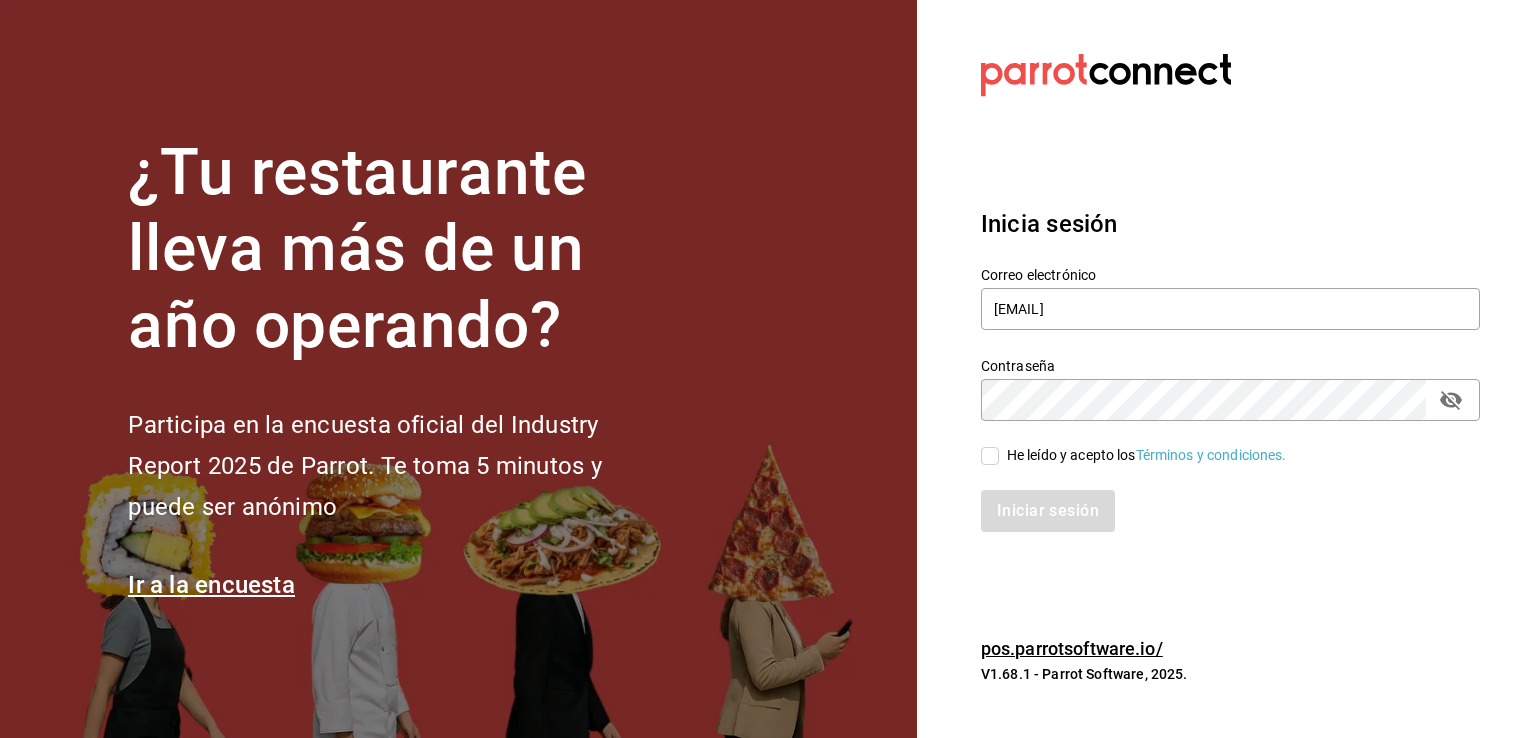 click on "He leído y acepto los  Términos y condiciones." at bounding box center [990, 456] 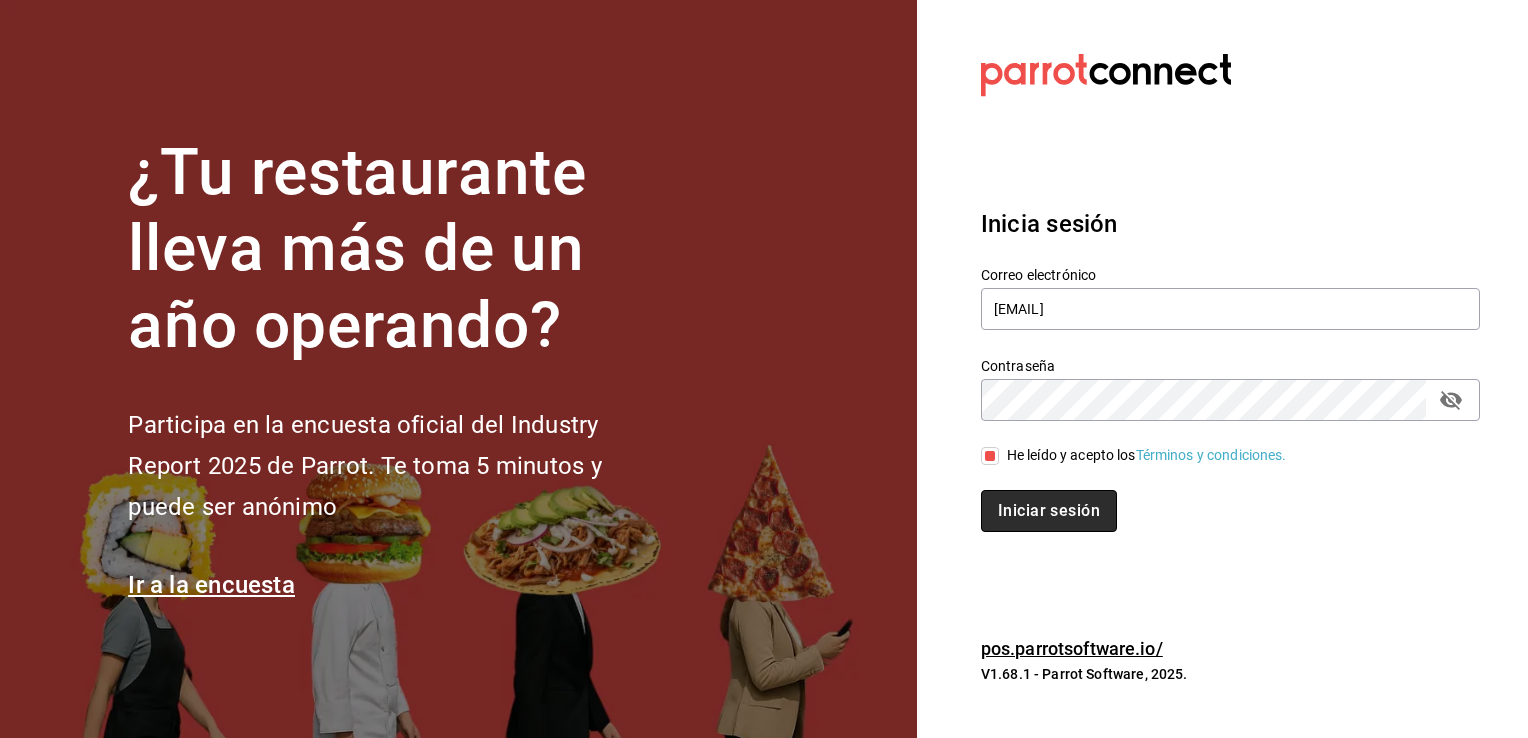 click on "Iniciar sesión" at bounding box center (1049, 511) 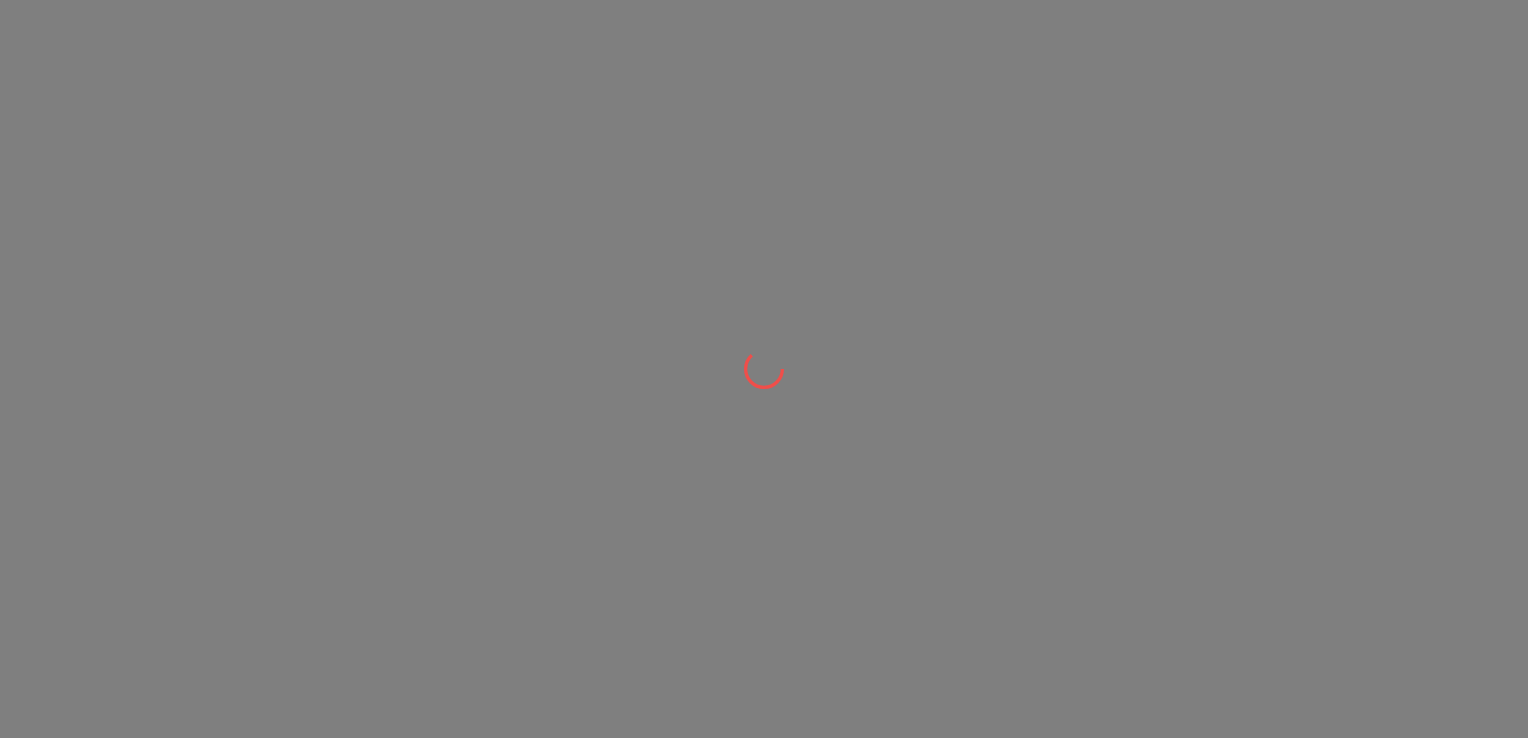 scroll, scrollTop: 0, scrollLeft: 0, axis: both 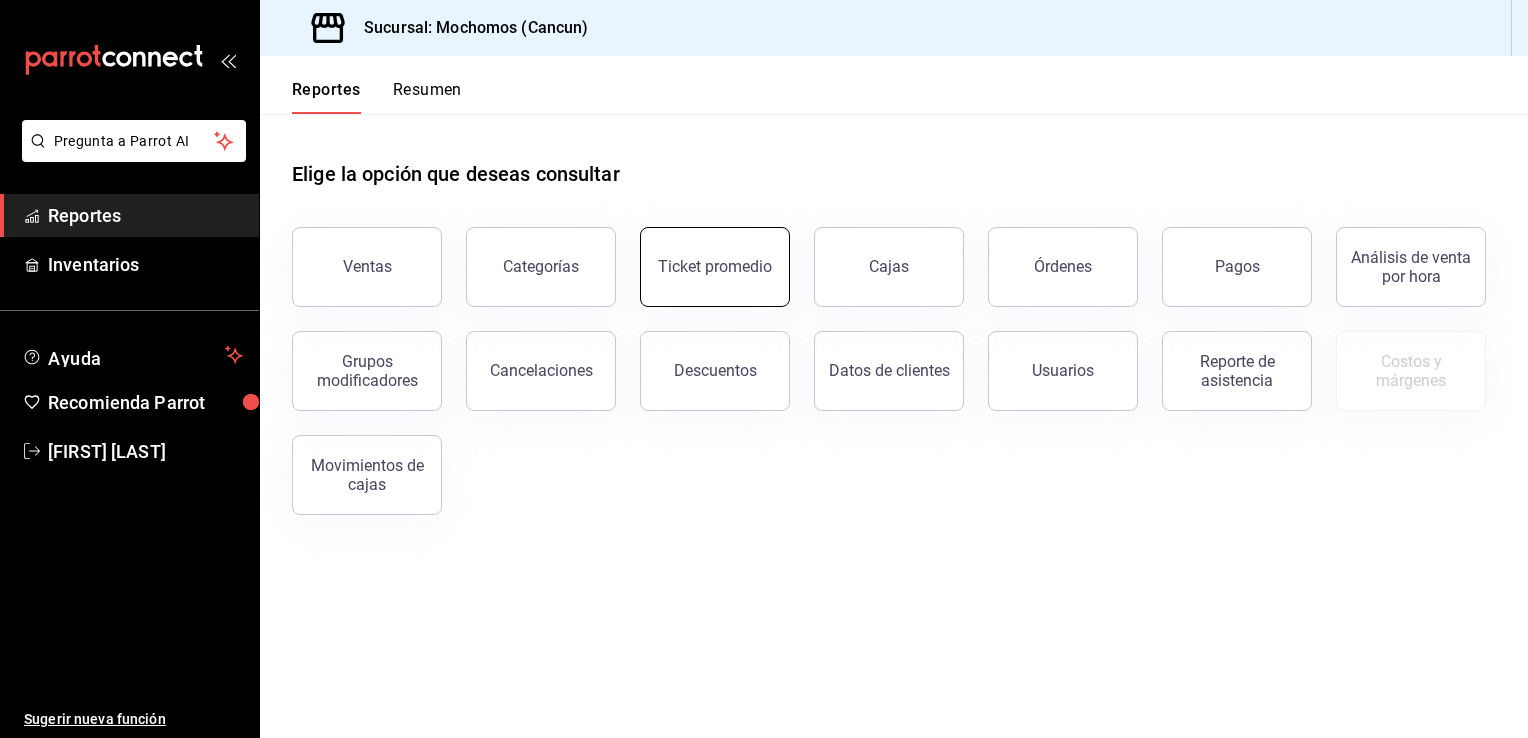click on "Ticket promedio" at bounding box center (715, 267) 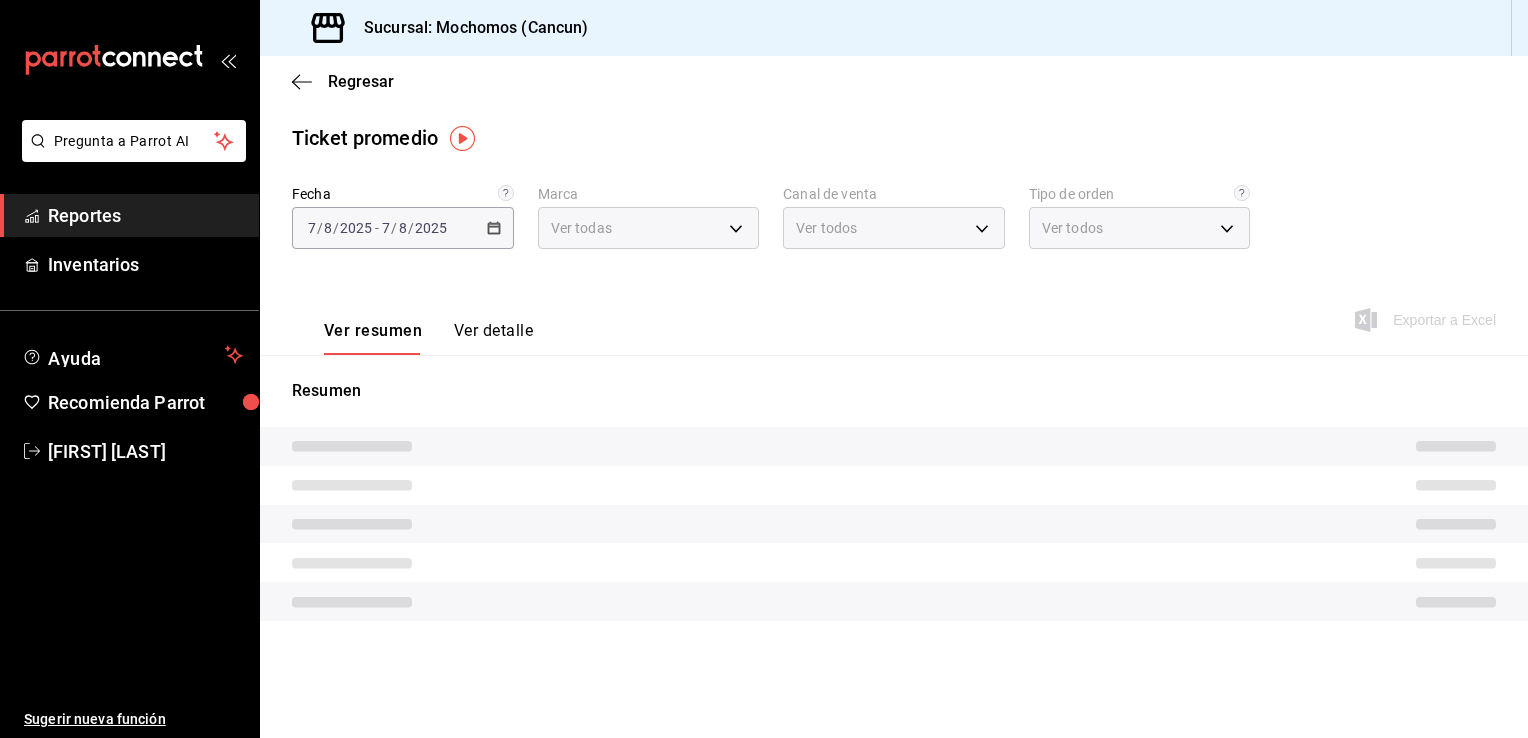 type on "81a909d9-58c5-46d1-b07d-4106a63ec642" 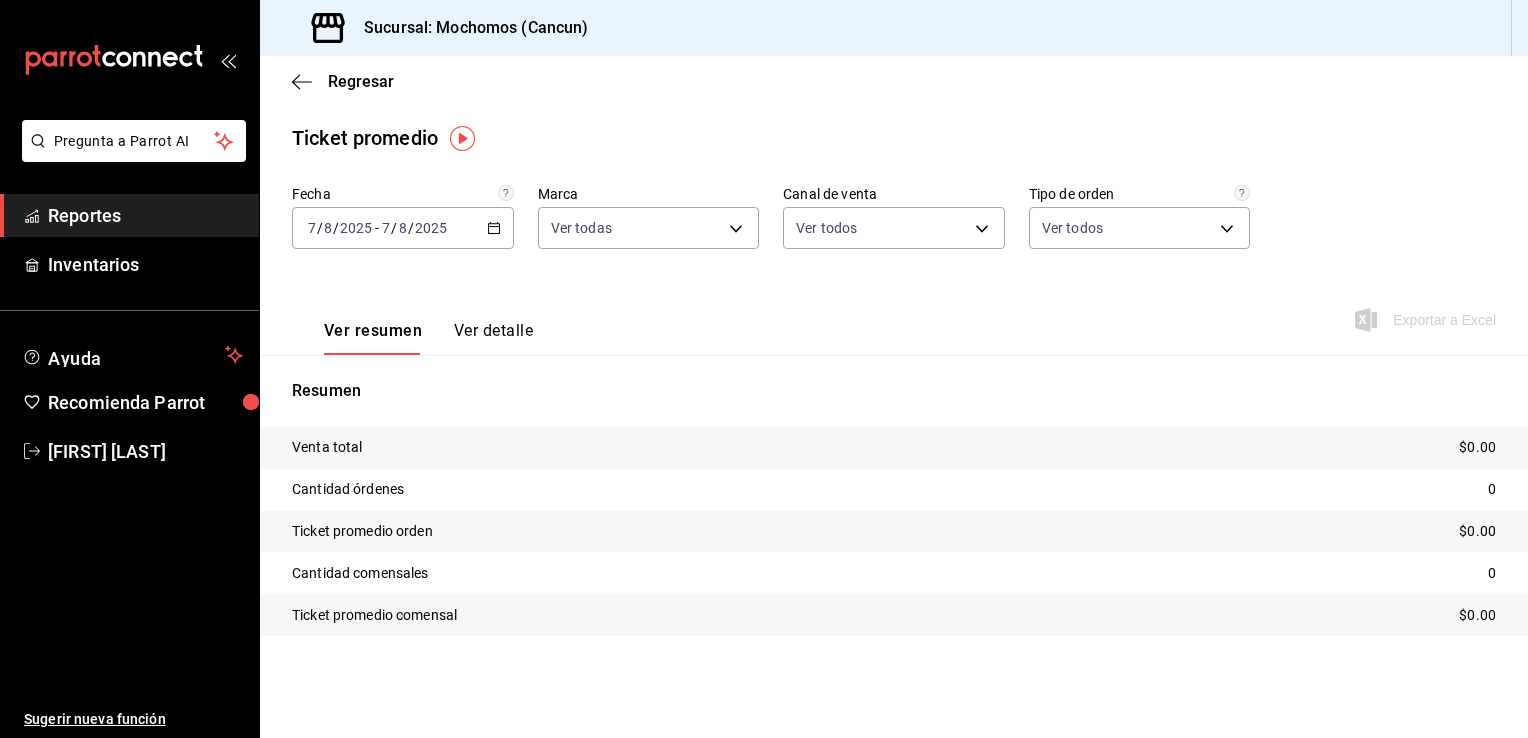 click 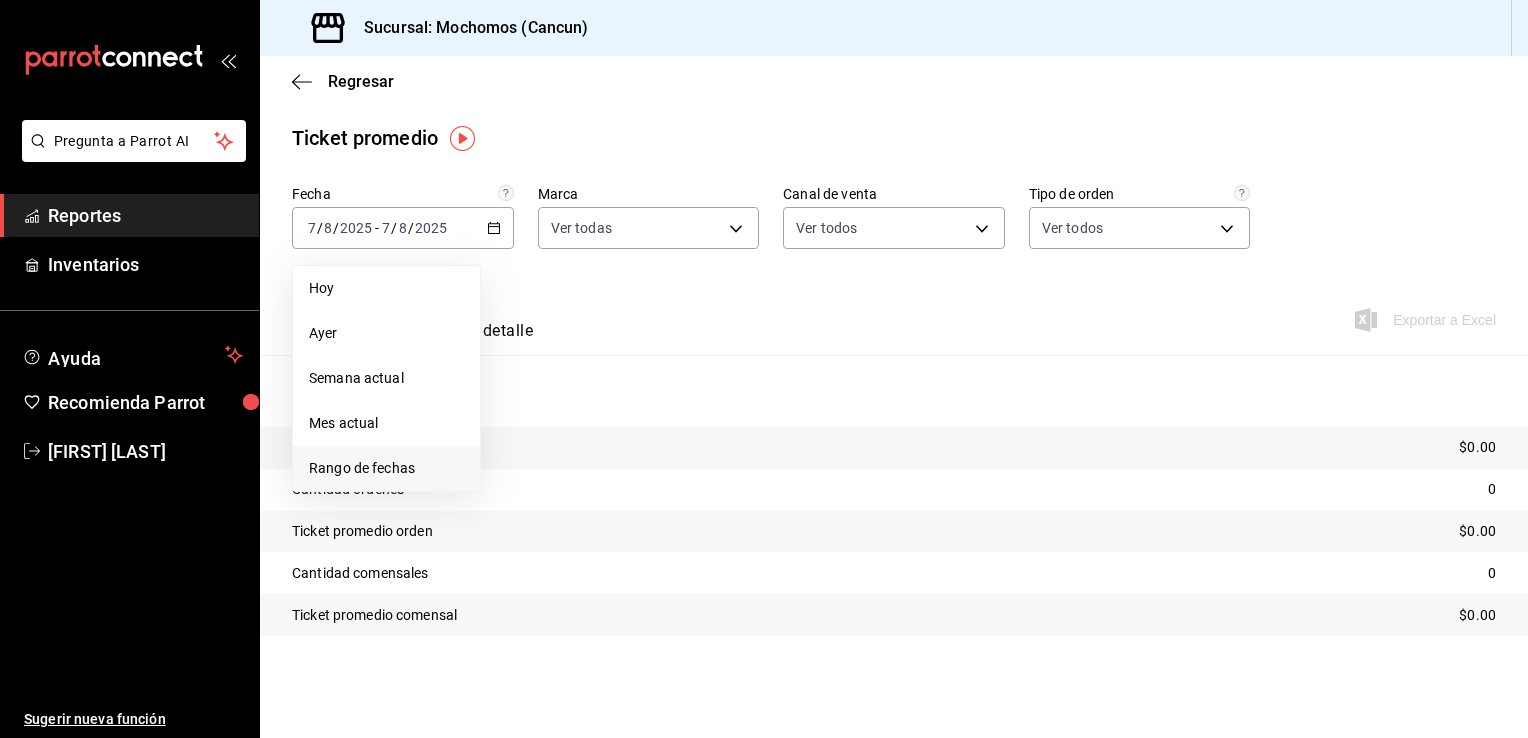 click on "Rango de fechas" at bounding box center [386, 468] 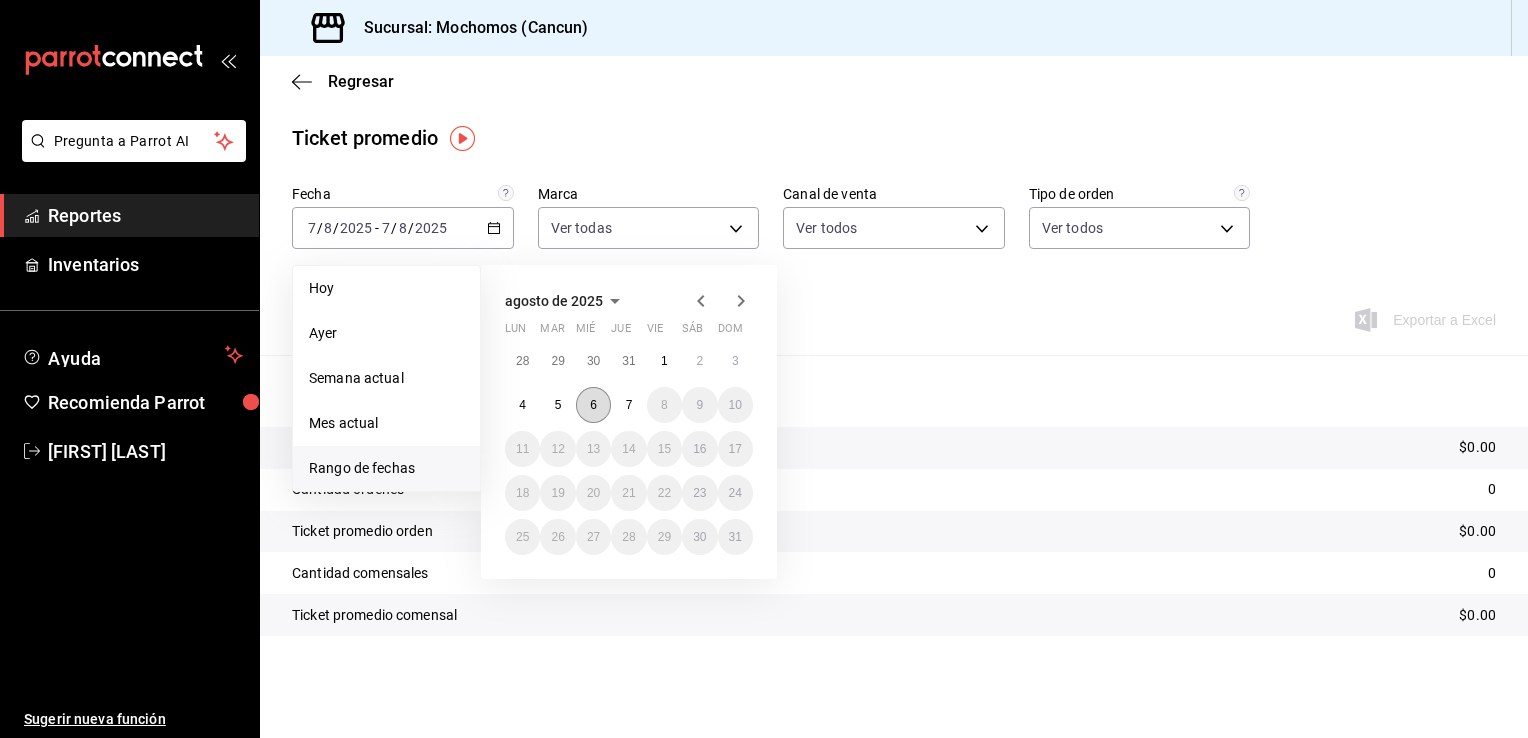 click on "6" at bounding box center [593, 405] 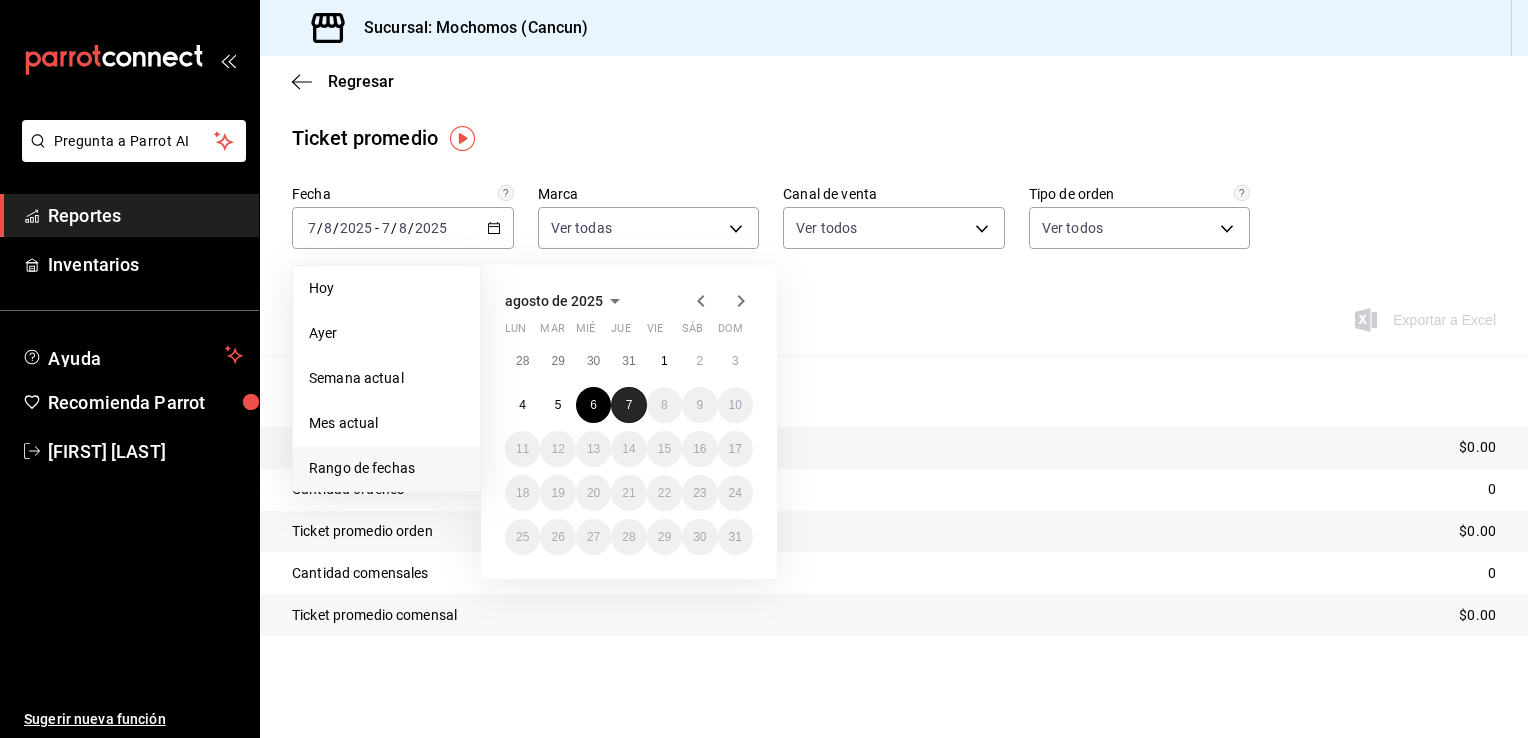 click on "7" at bounding box center [629, 405] 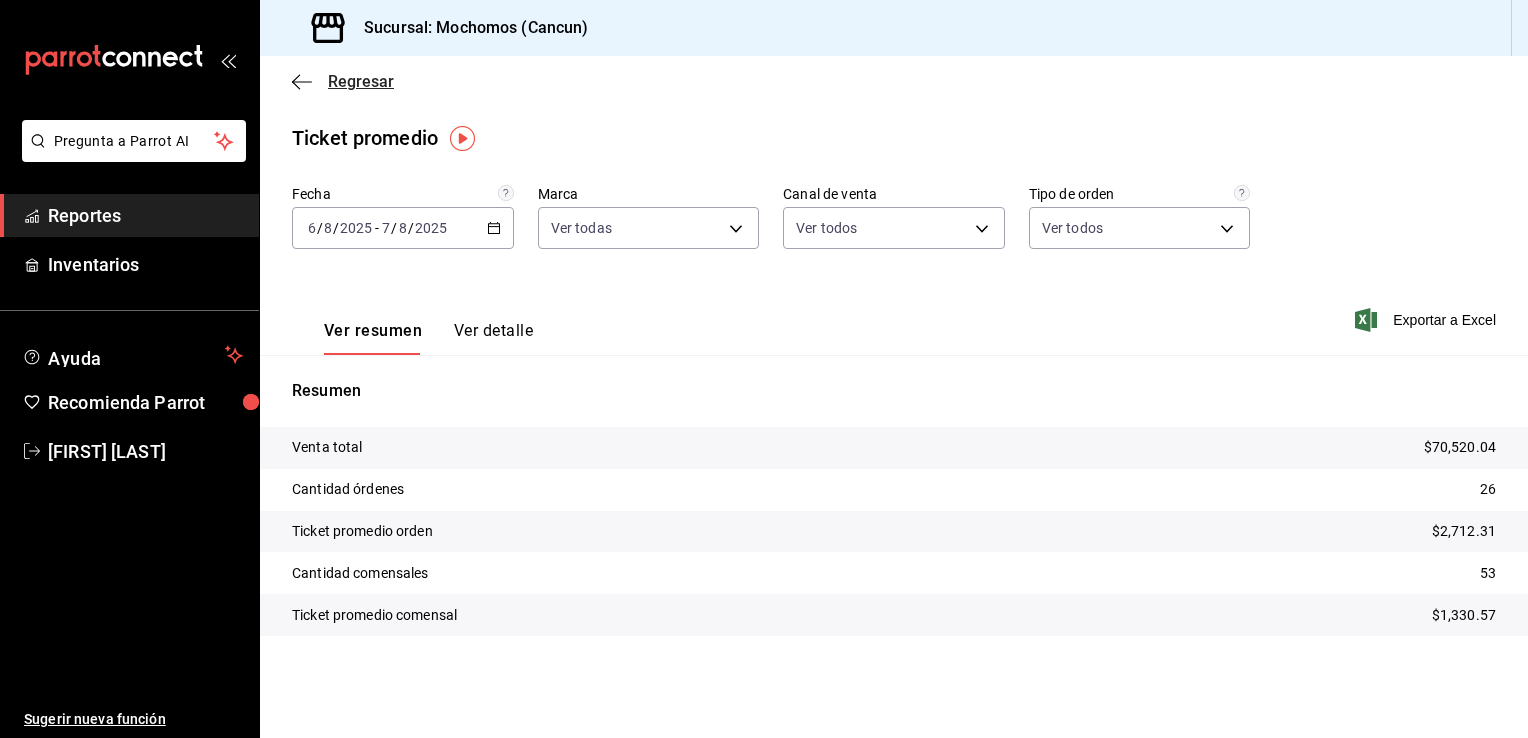 click 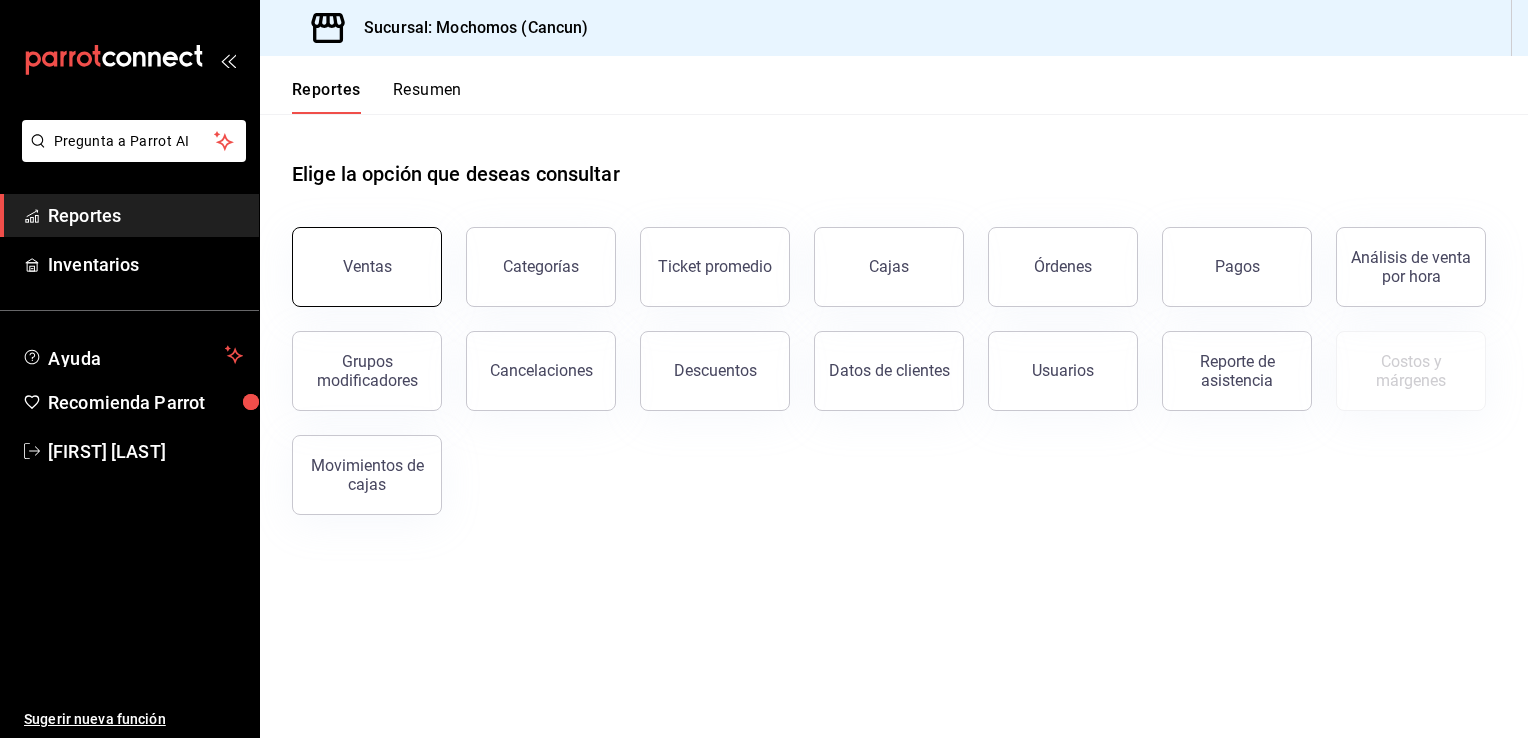 click on "Ventas" at bounding box center [367, 266] 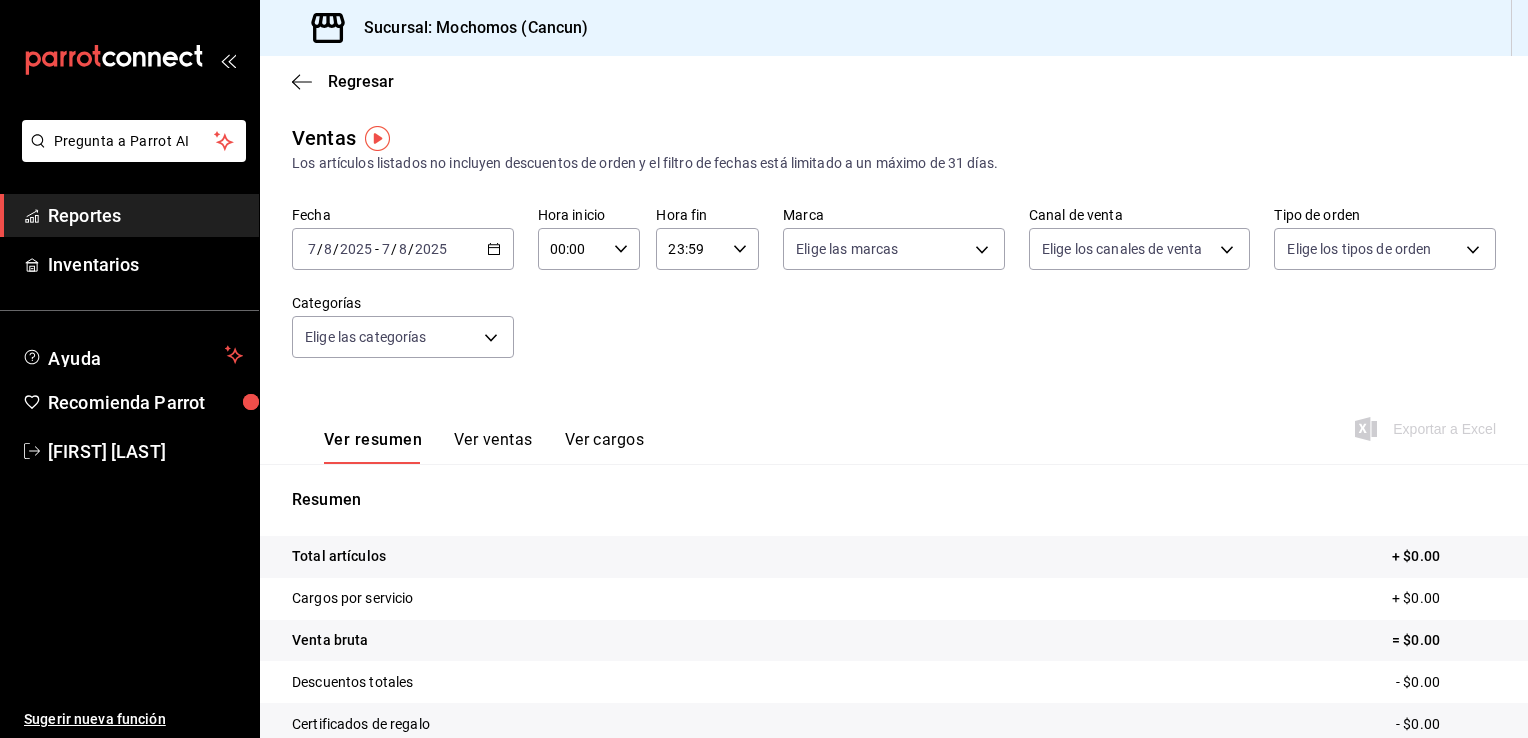 click 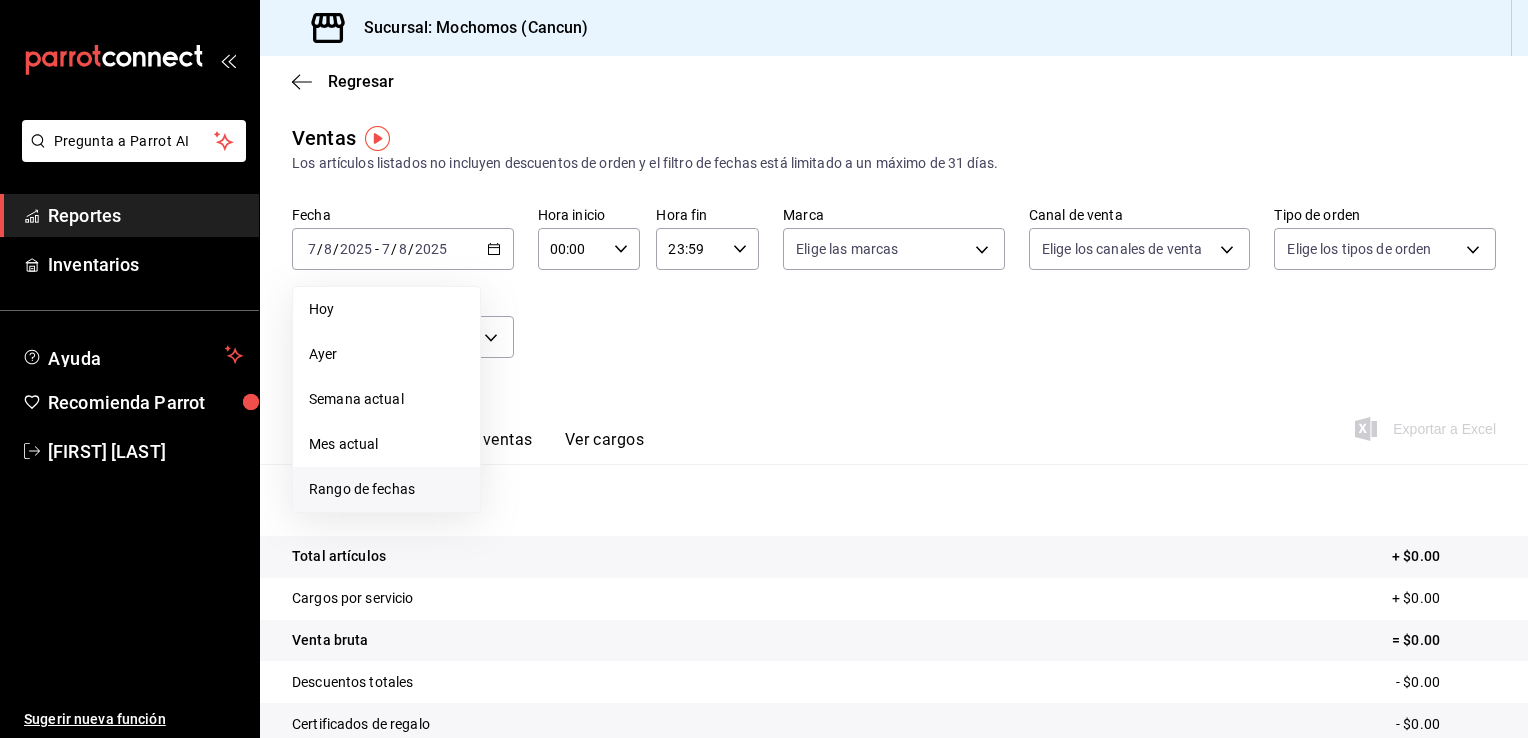 click on "Rango de fechas" at bounding box center (386, 489) 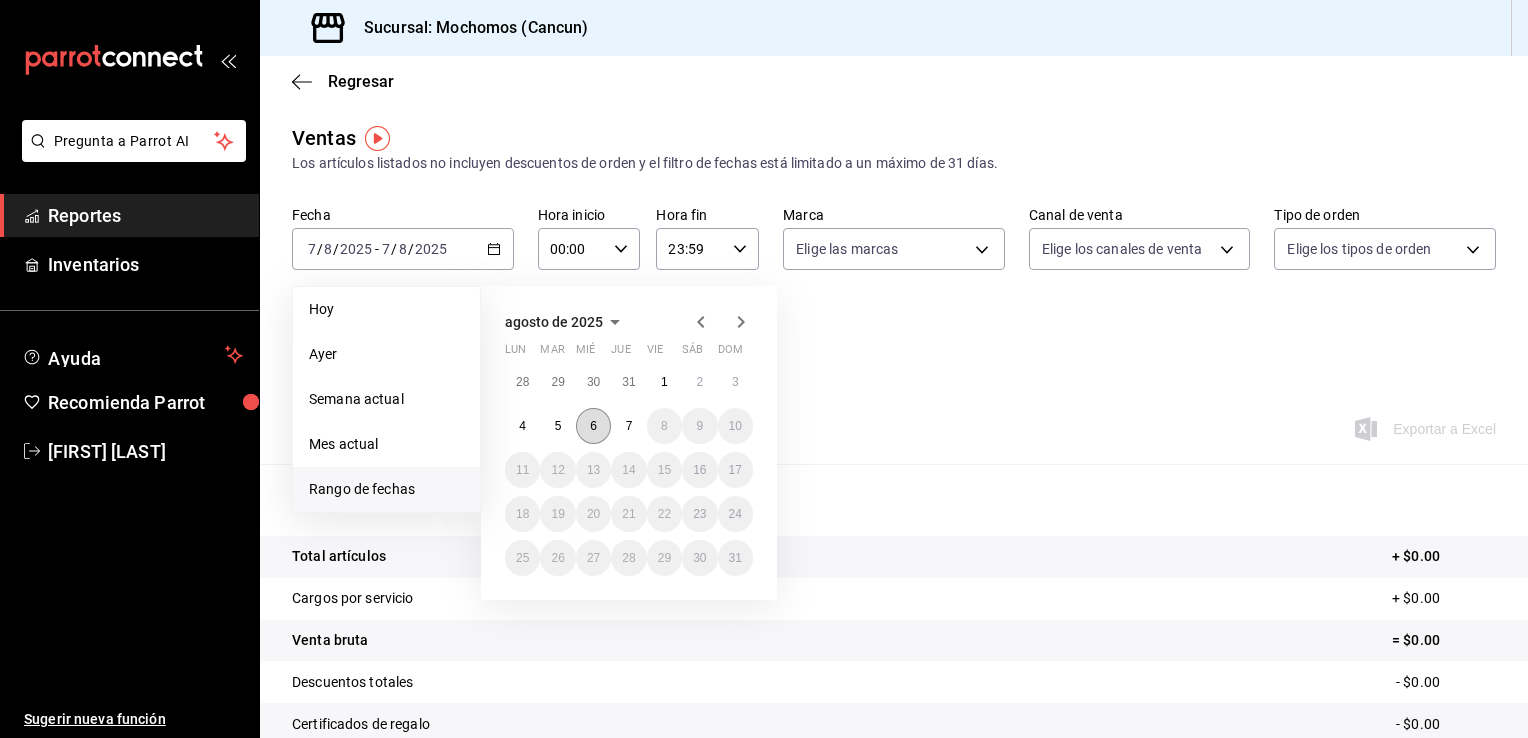 click on "6" at bounding box center (593, 426) 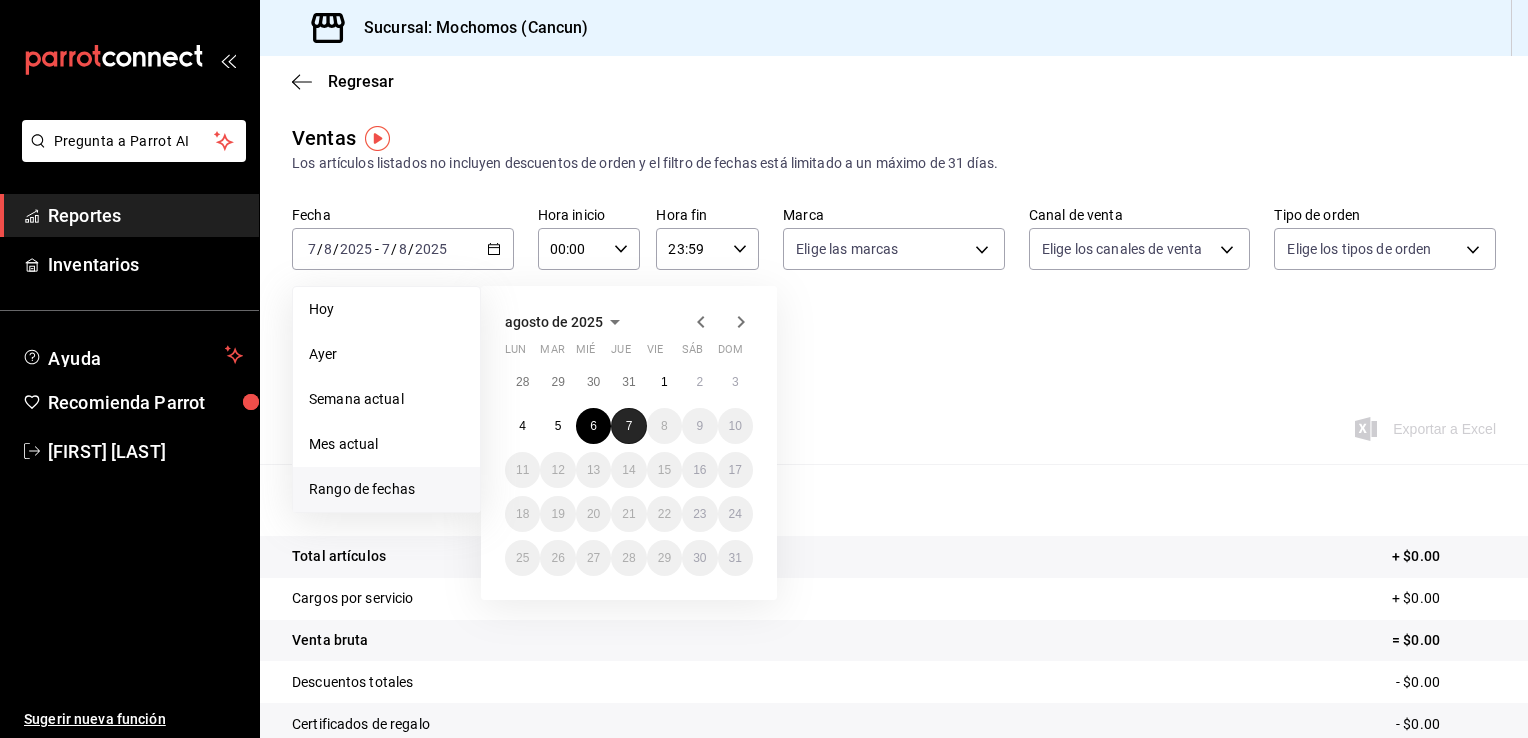 click on "7" at bounding box center [628, 426] 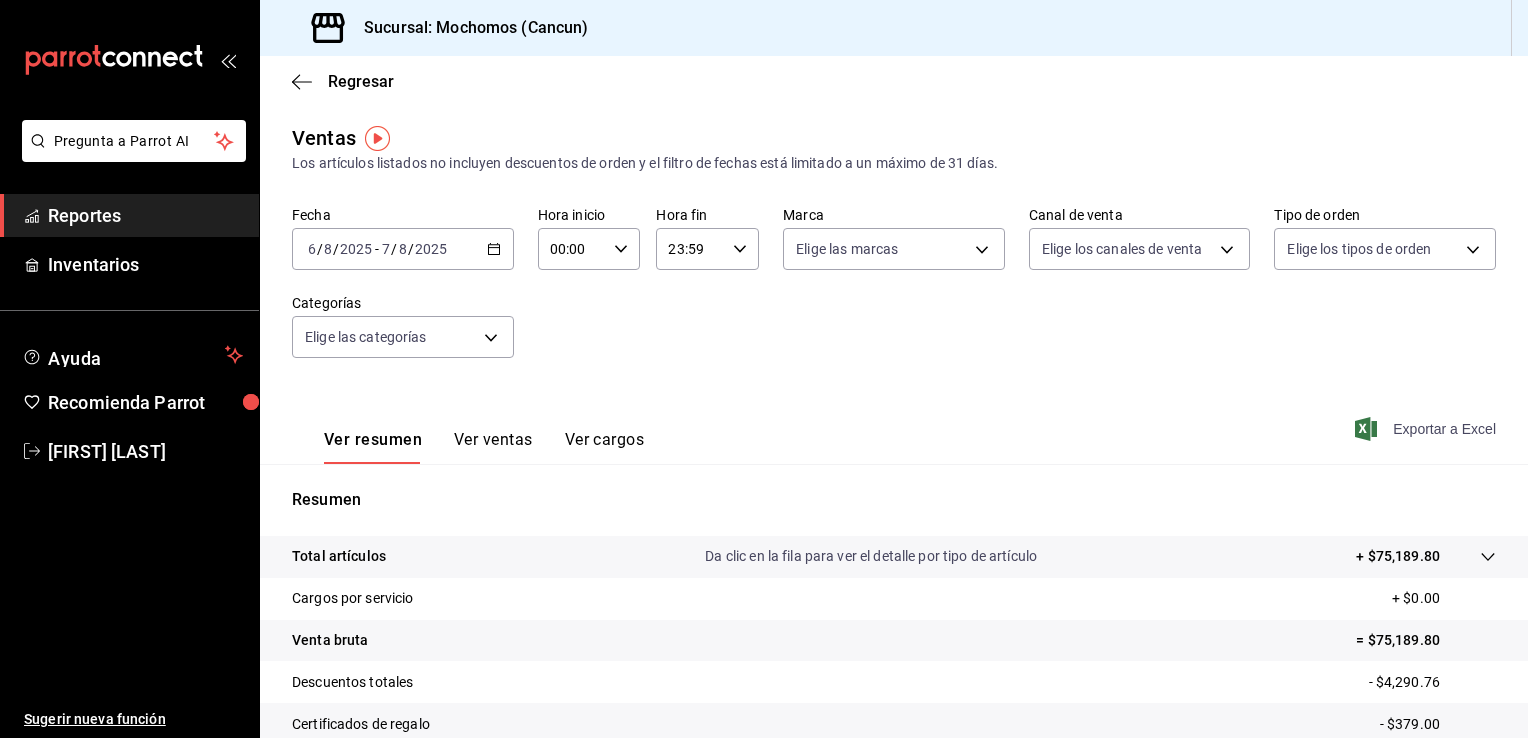 click on "Exportar a Excel" at bounding box center (1427, 429) 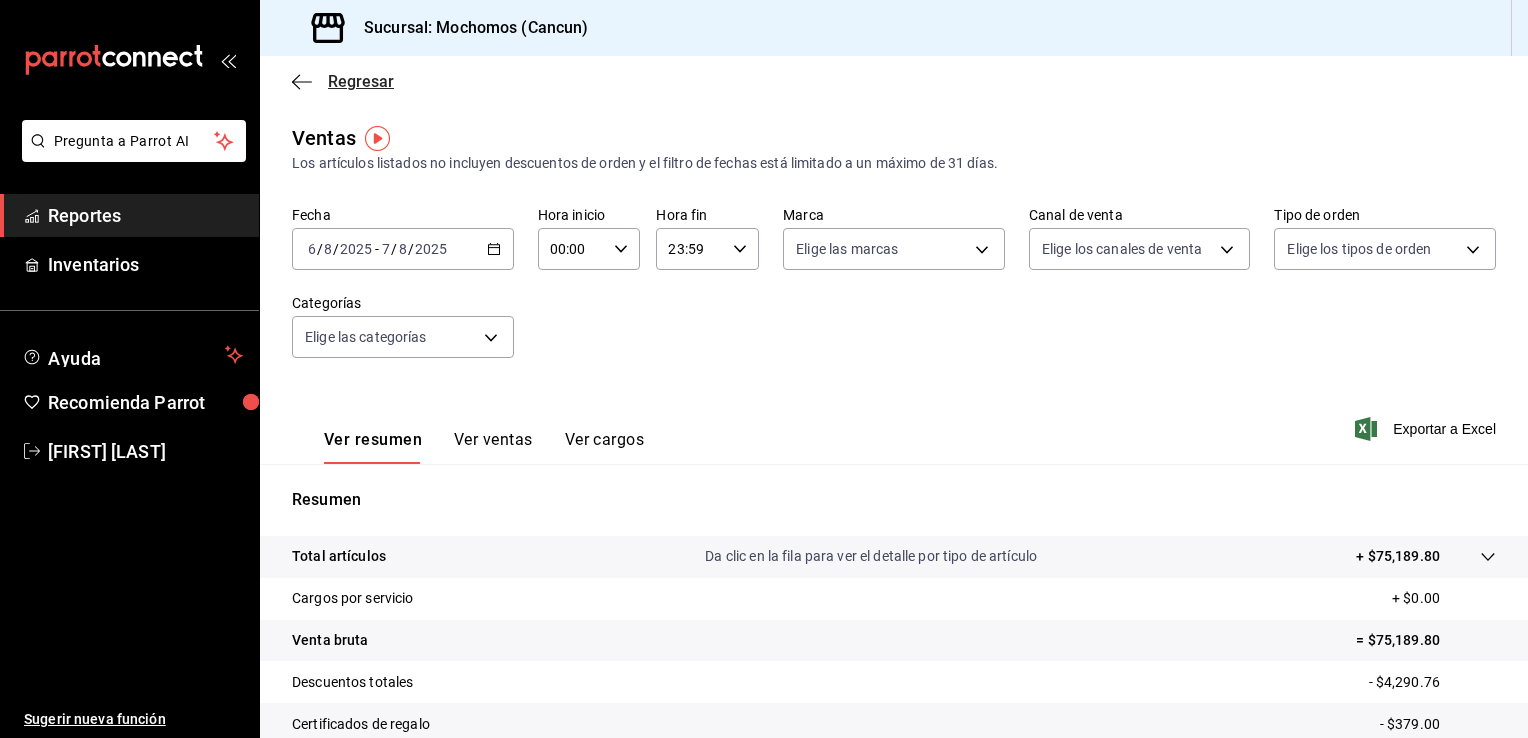 click 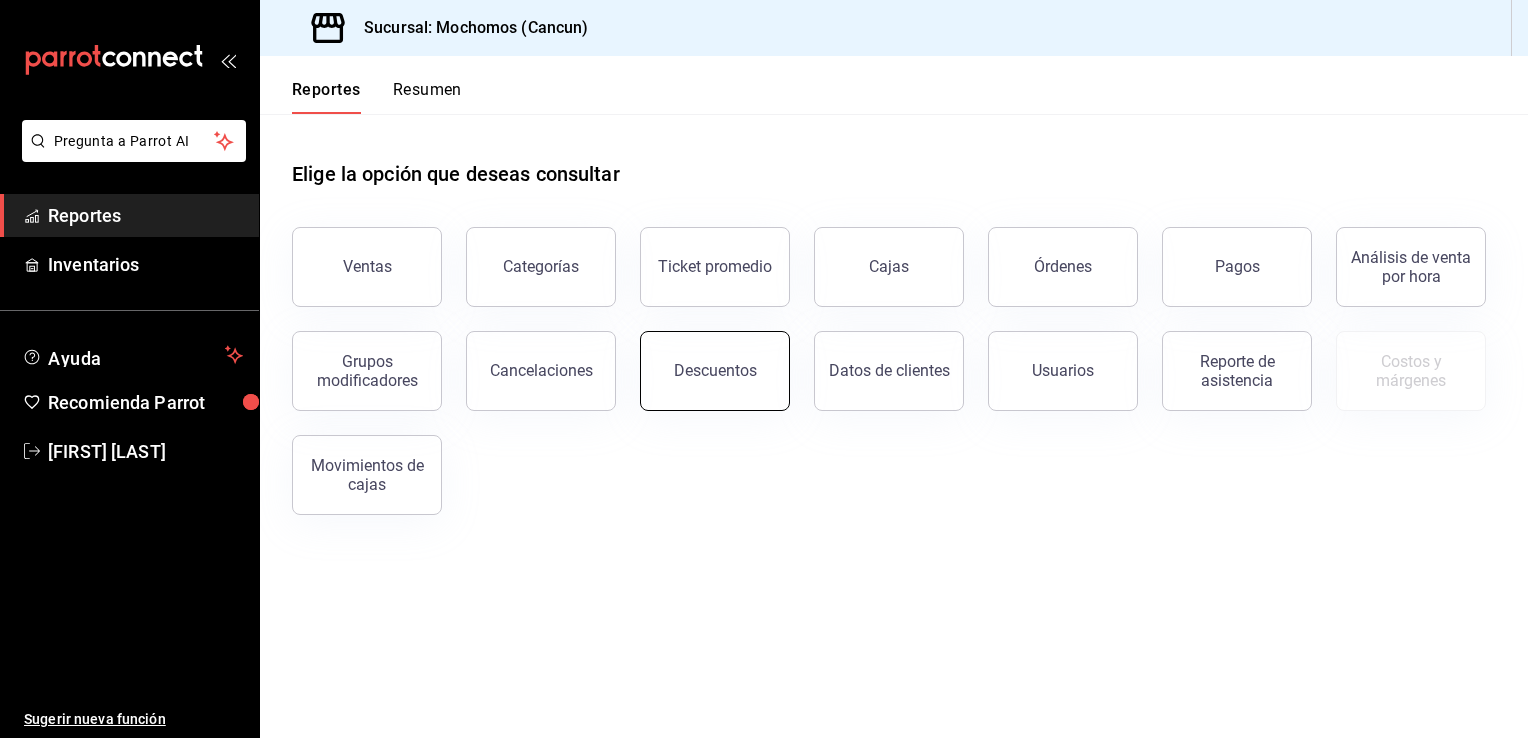 click on "Descuentos" at bounding box center (715, 371) 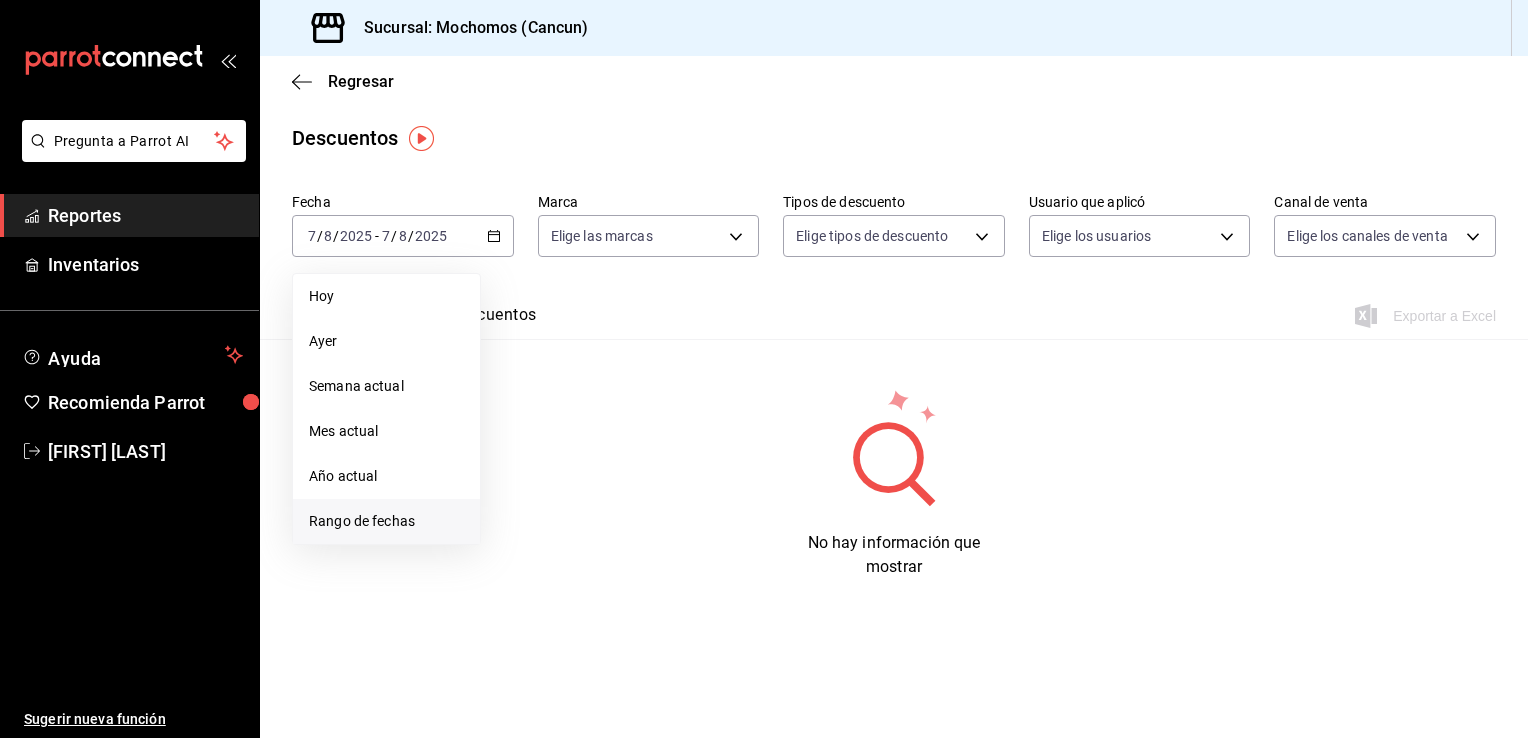 click on "Rango de fechas" at bounding box center [386, 521] 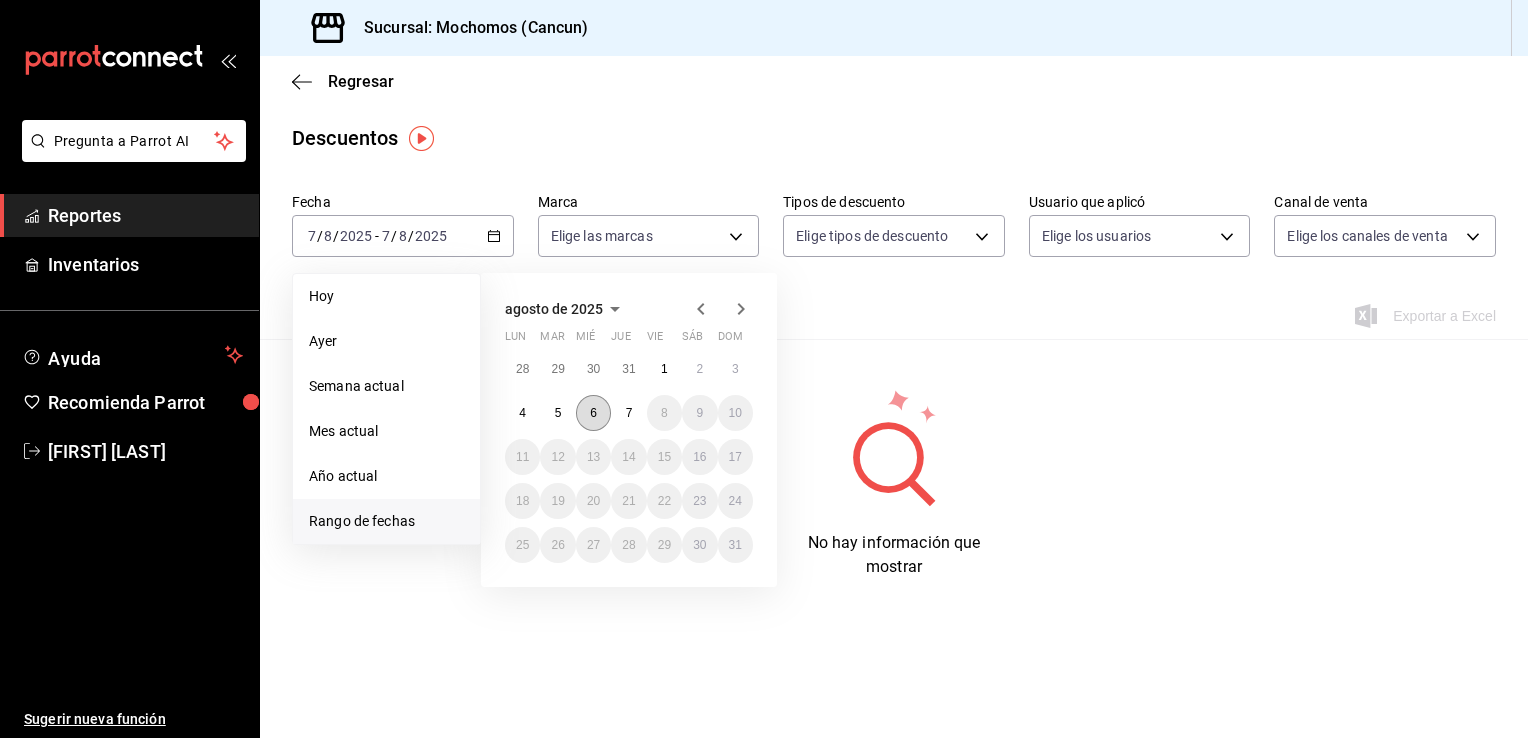 click on "6" at bounding box center [593, 413] 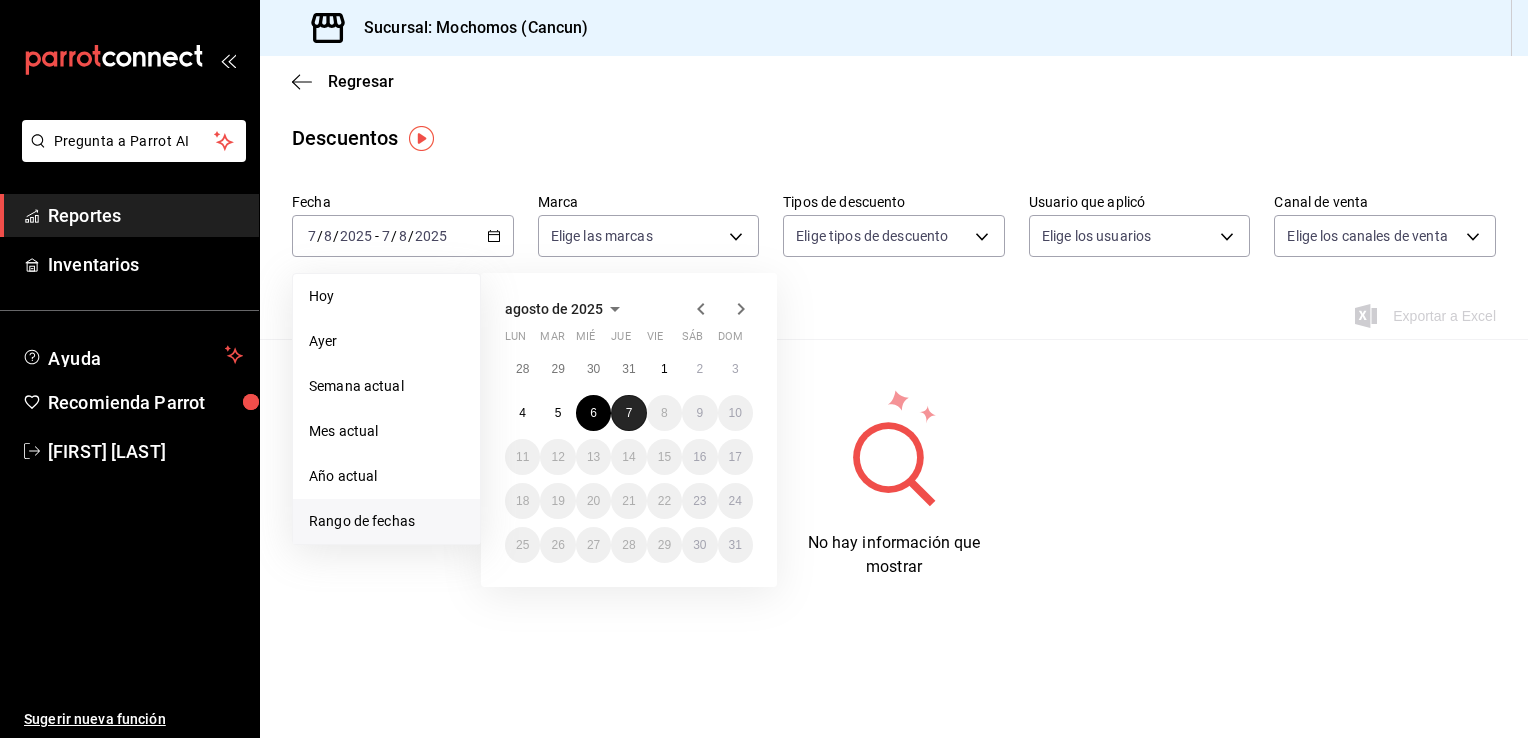 click on "7" at bounding box center [628, 413] 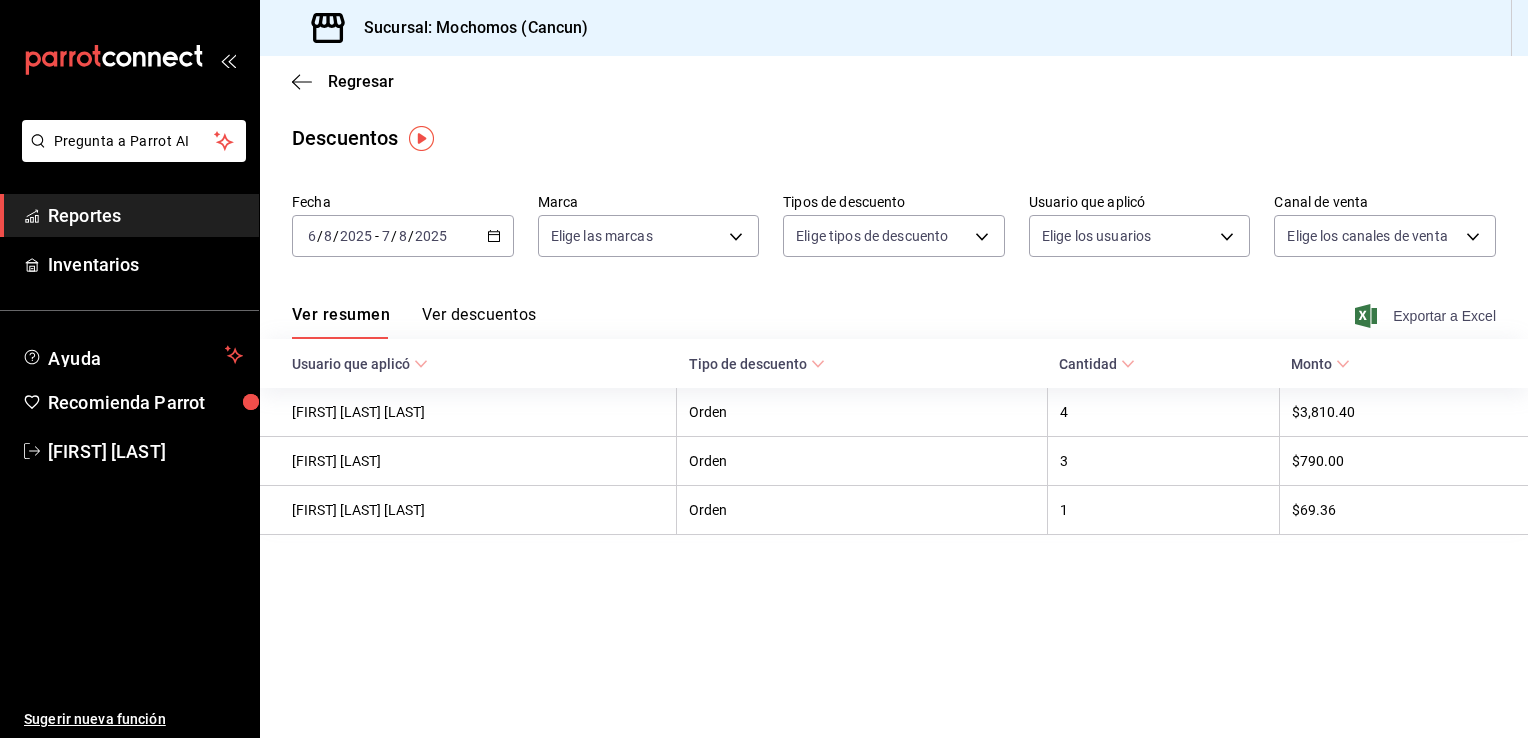 click on "Exportar a Excel" at bounding box center [1427, 316] 